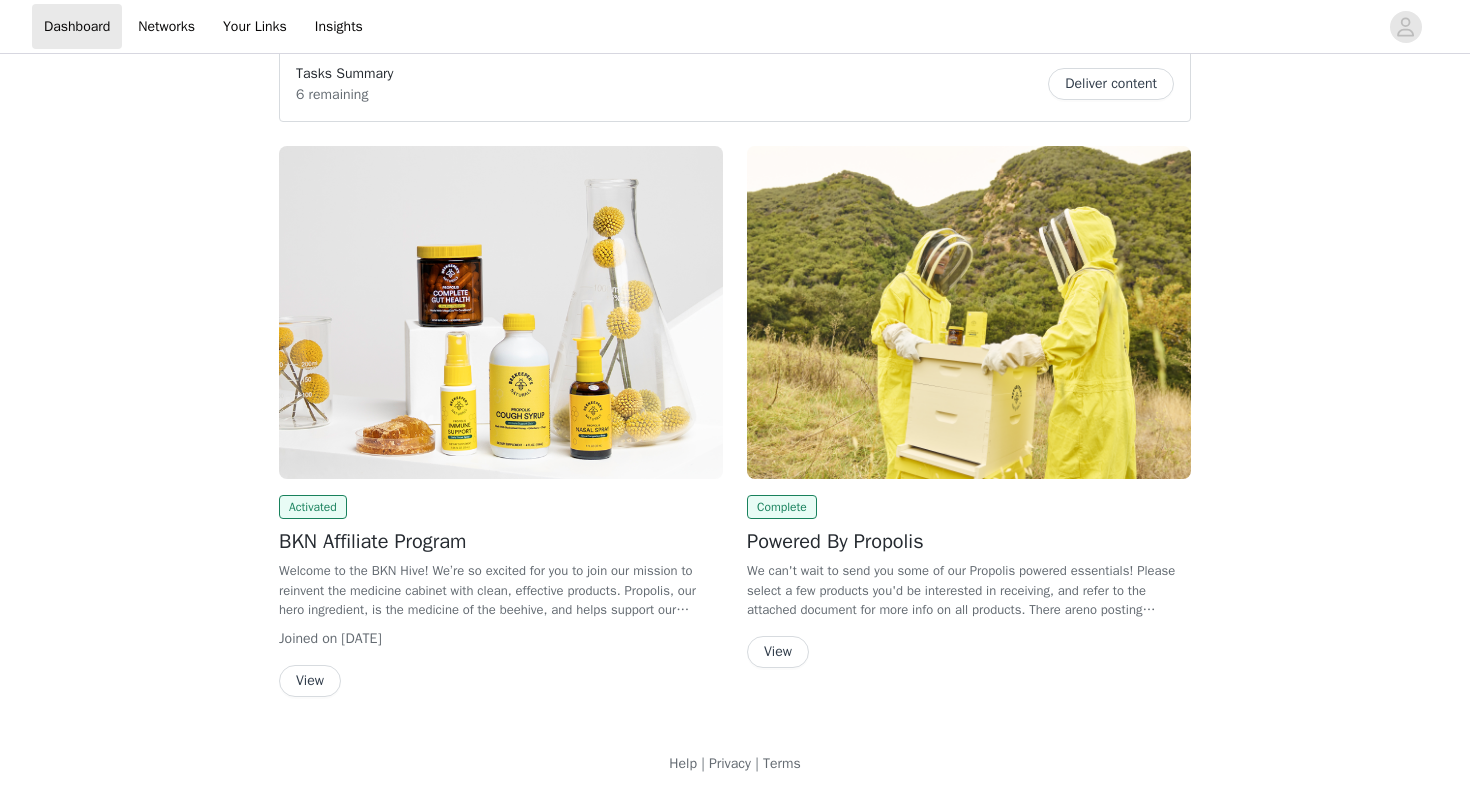 scroll, scrollTop: 0, scrollLeft: 0, axis: both 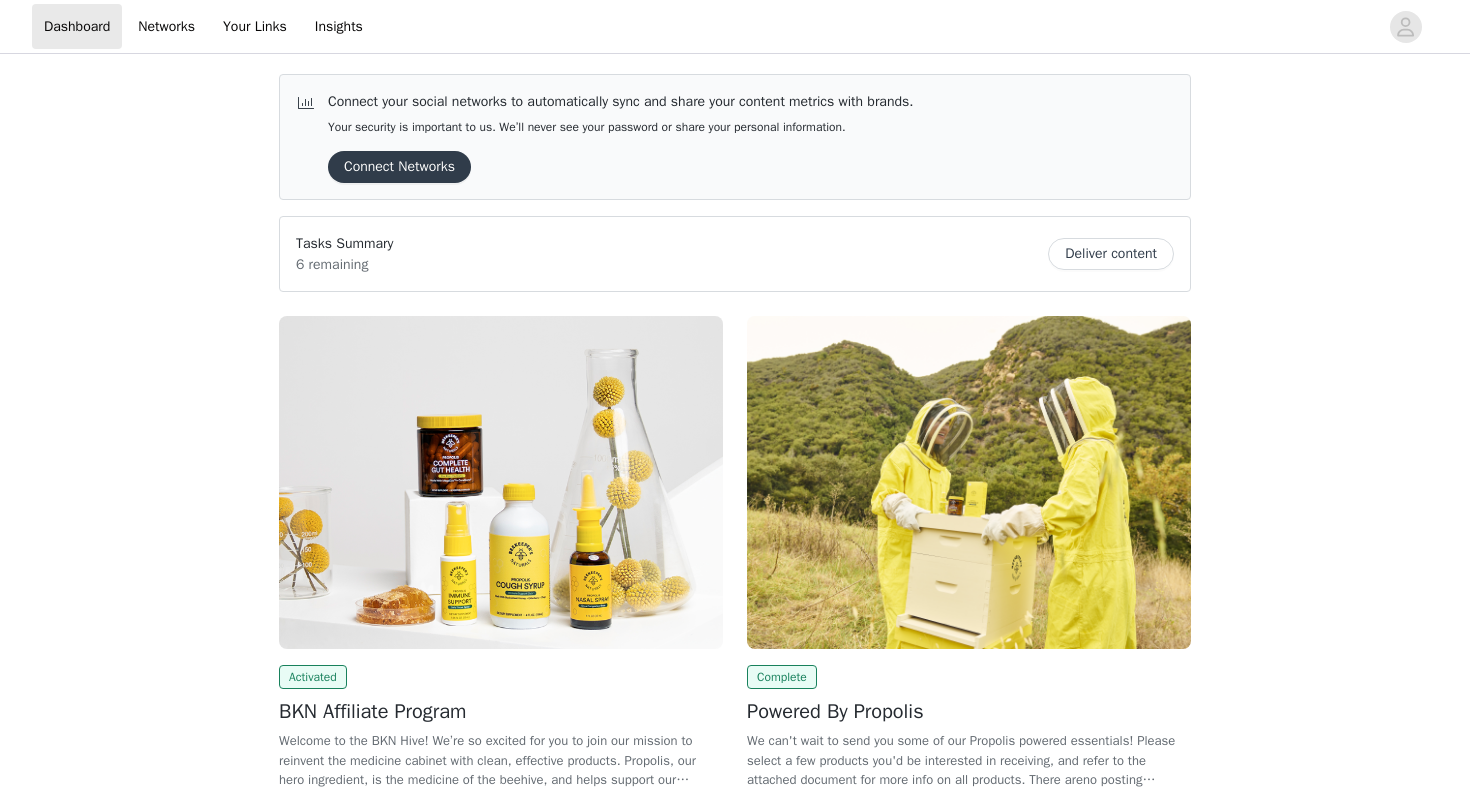 click on "6 remaining" at bounding box center [344, 264] 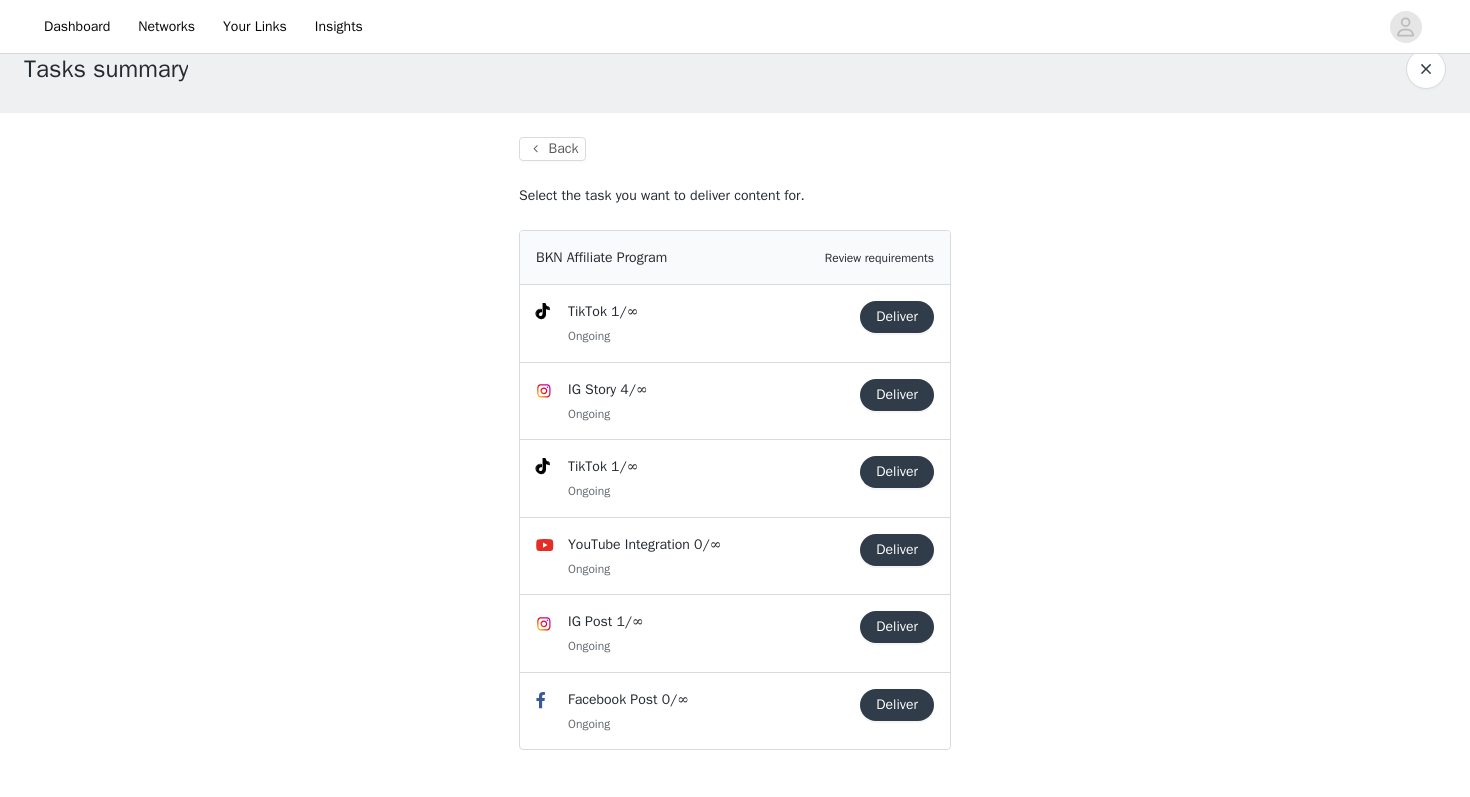 scroll, scrollTop: 0, scrollLeft: 0, axis: both 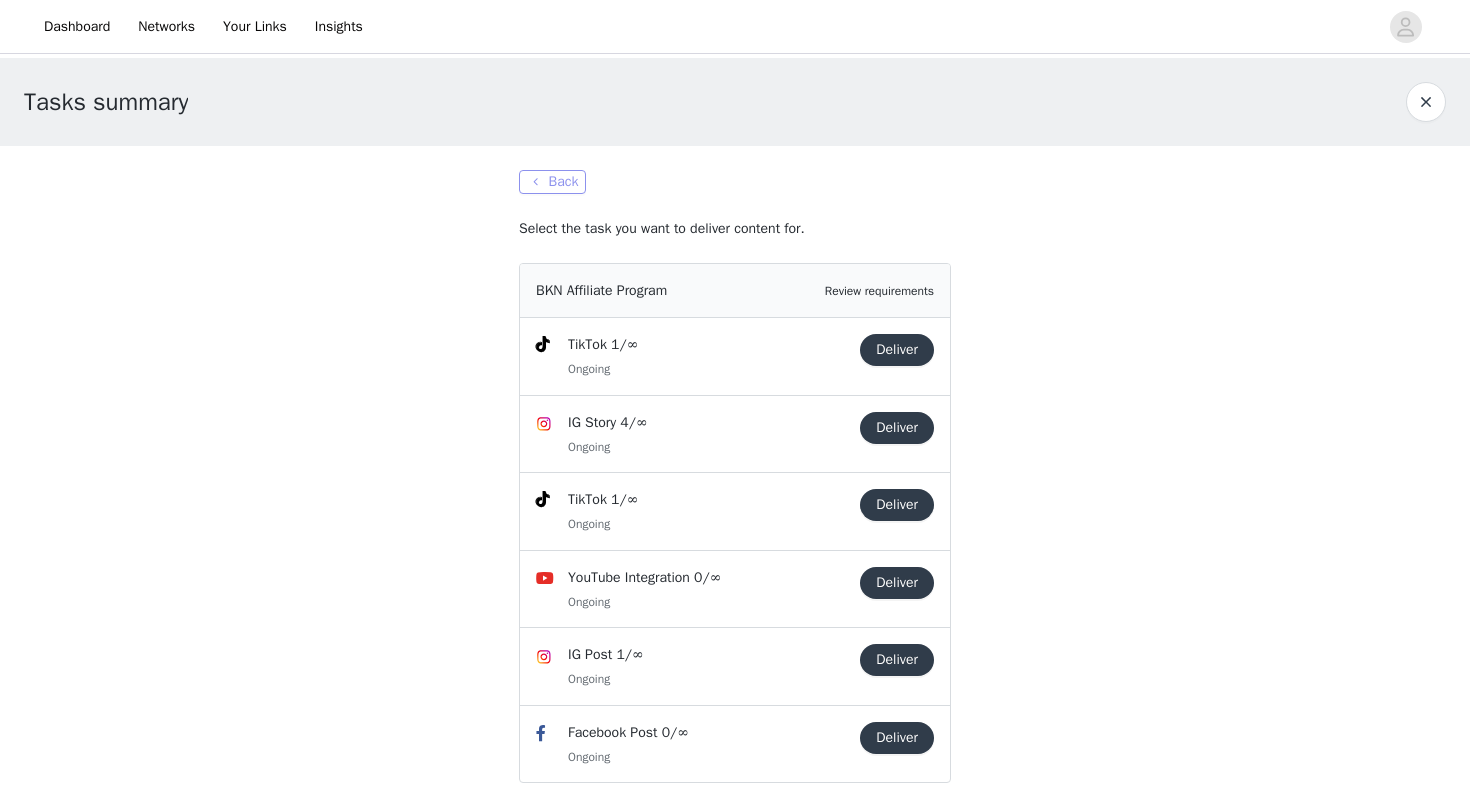 click on "Back" at bounding box center [552, 182] 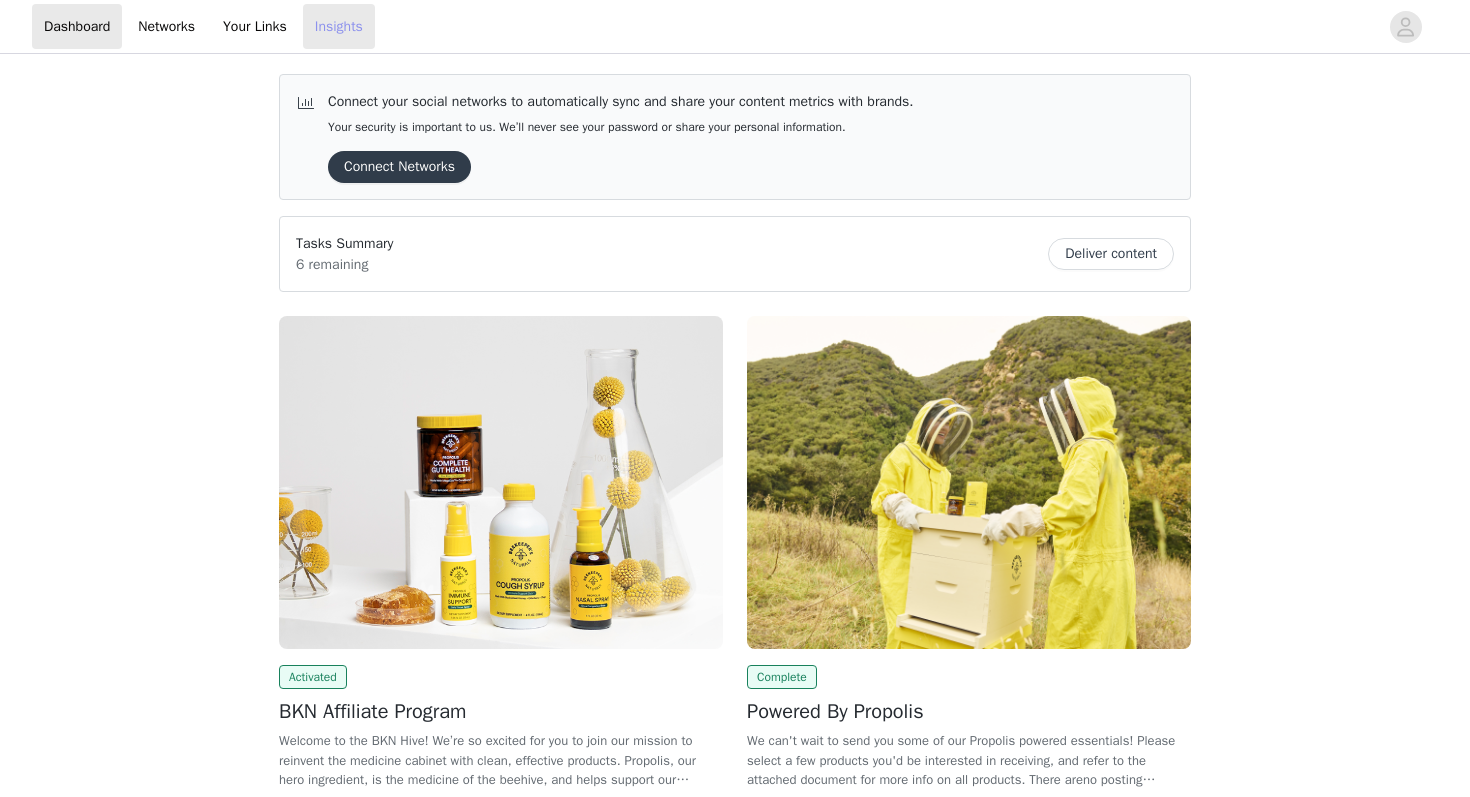 click on "Insights" at bounding box center (339, 26) 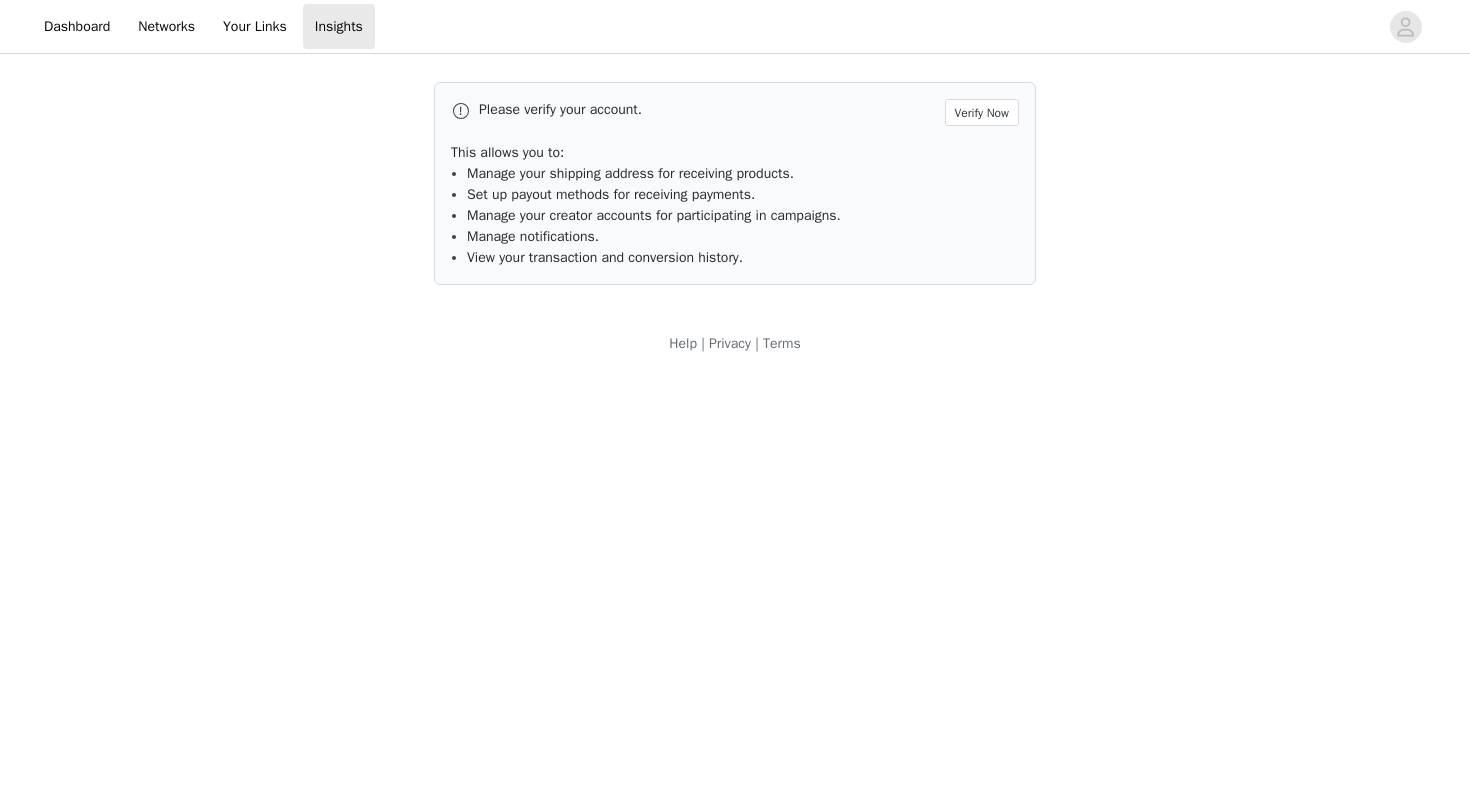 click on "Dashboard Networks Your Links Insights" at bounding box center (203, 26) 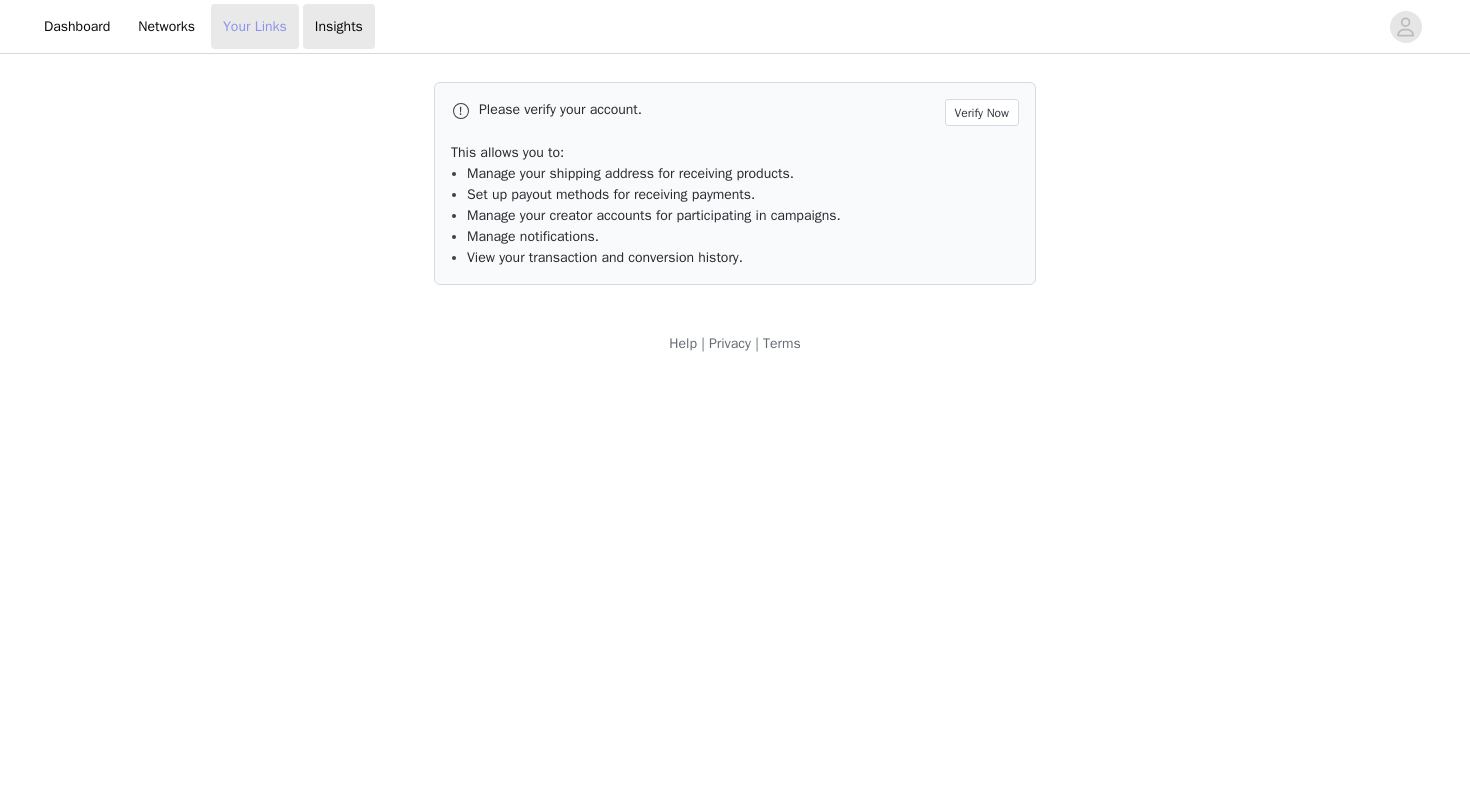 click on "Your Links" at bounding box center (255, 26) 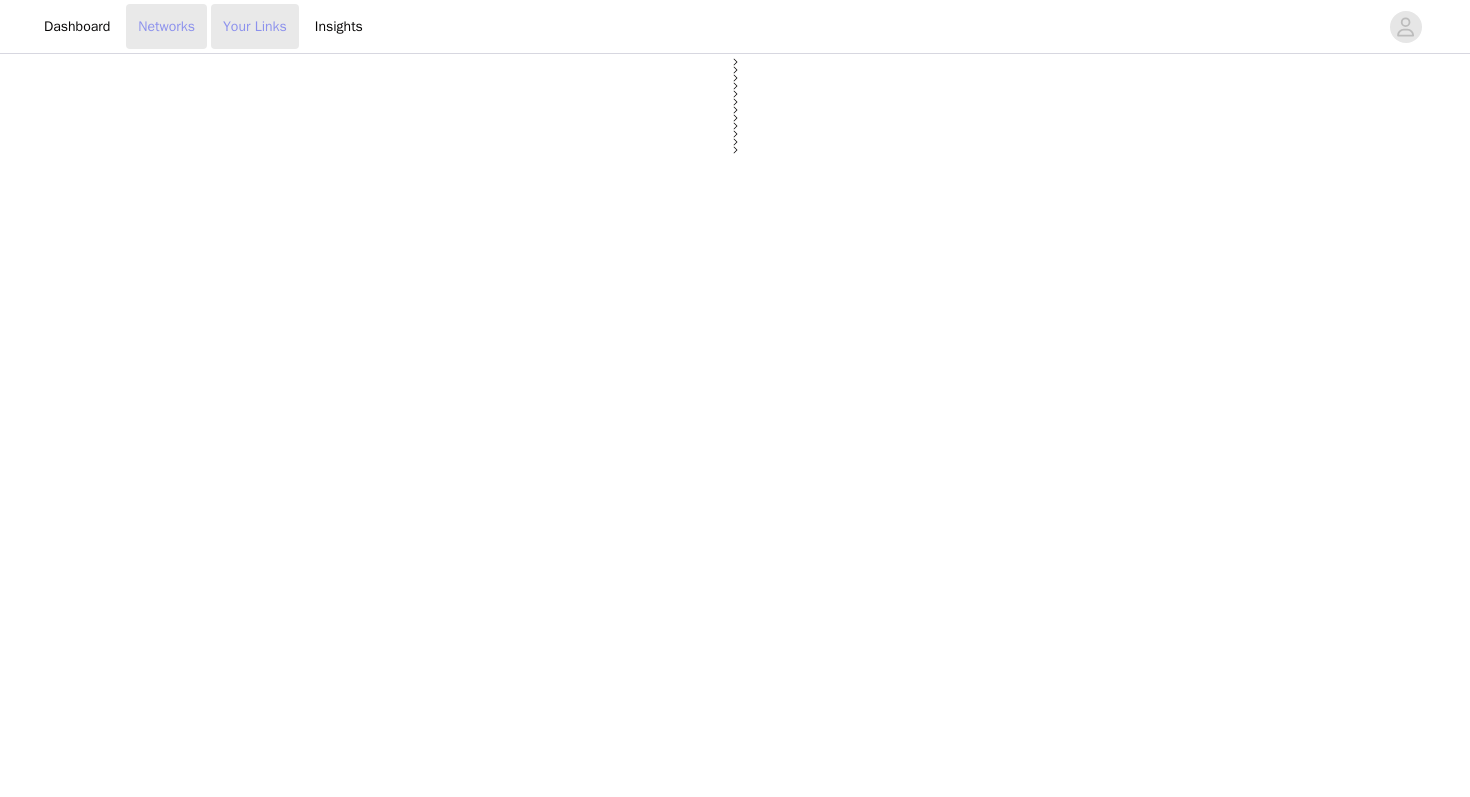 select on "12" 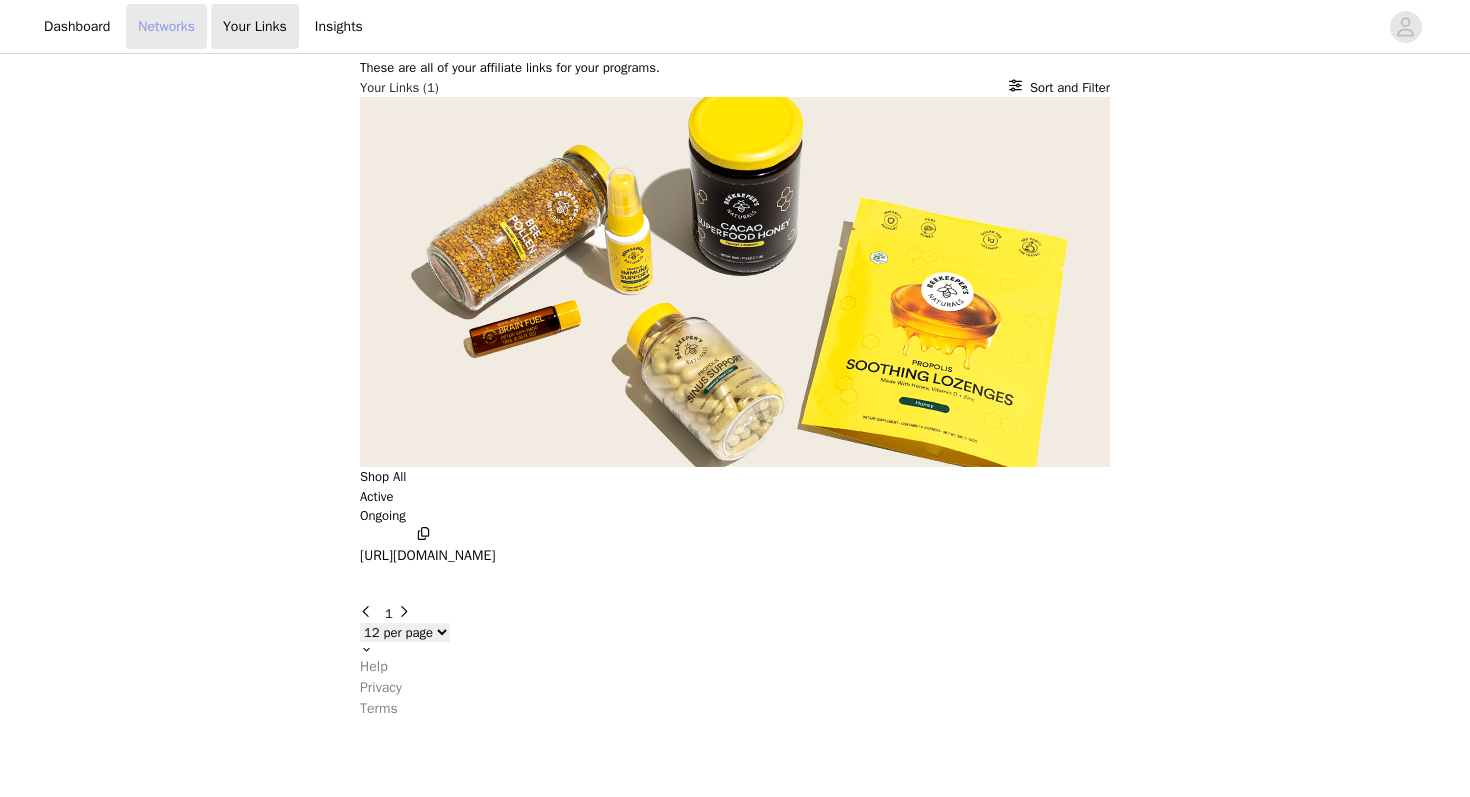click on "Networks" at bounding box center (166, 26) 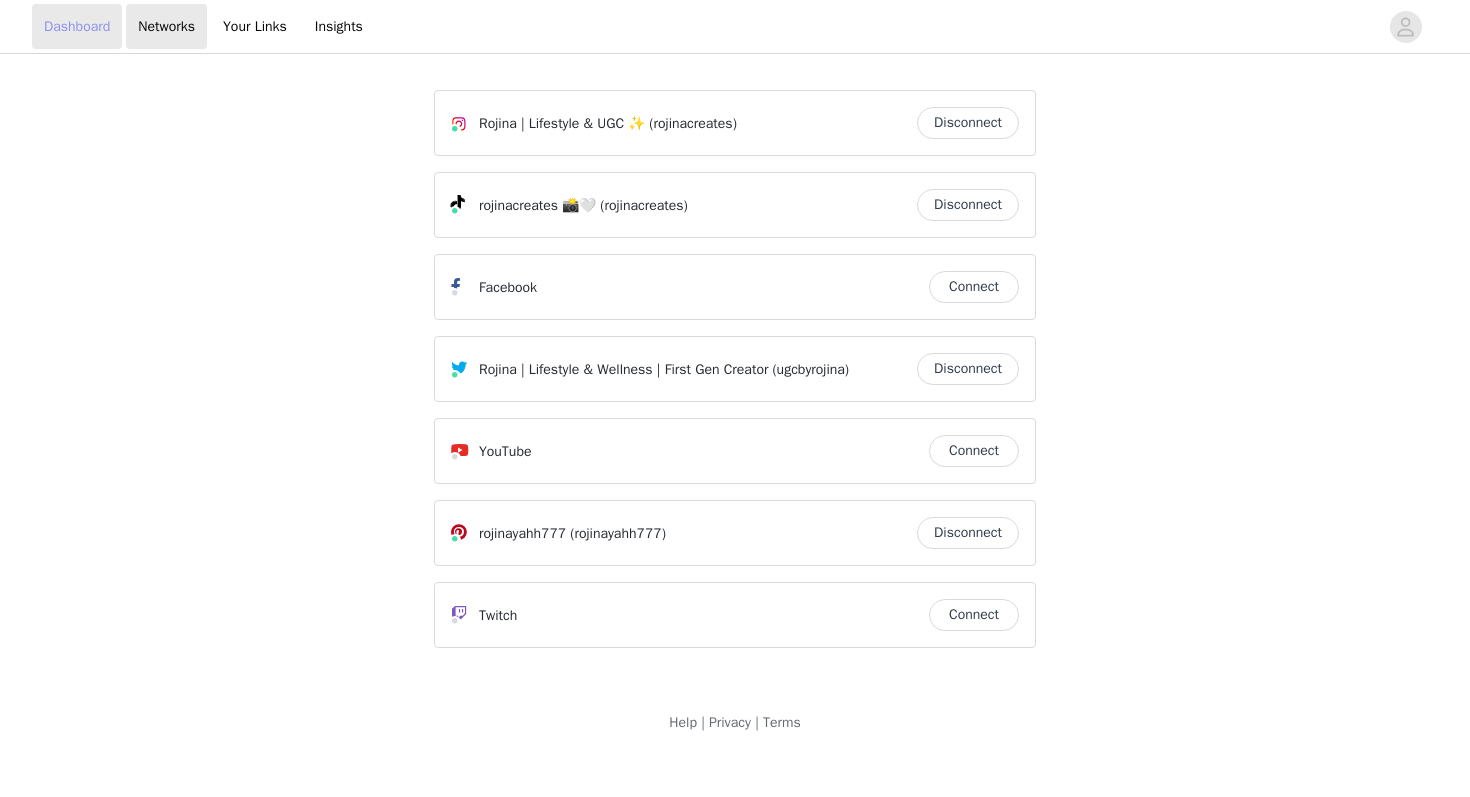 click on "Dashboard" at bounding box center (77, 26) 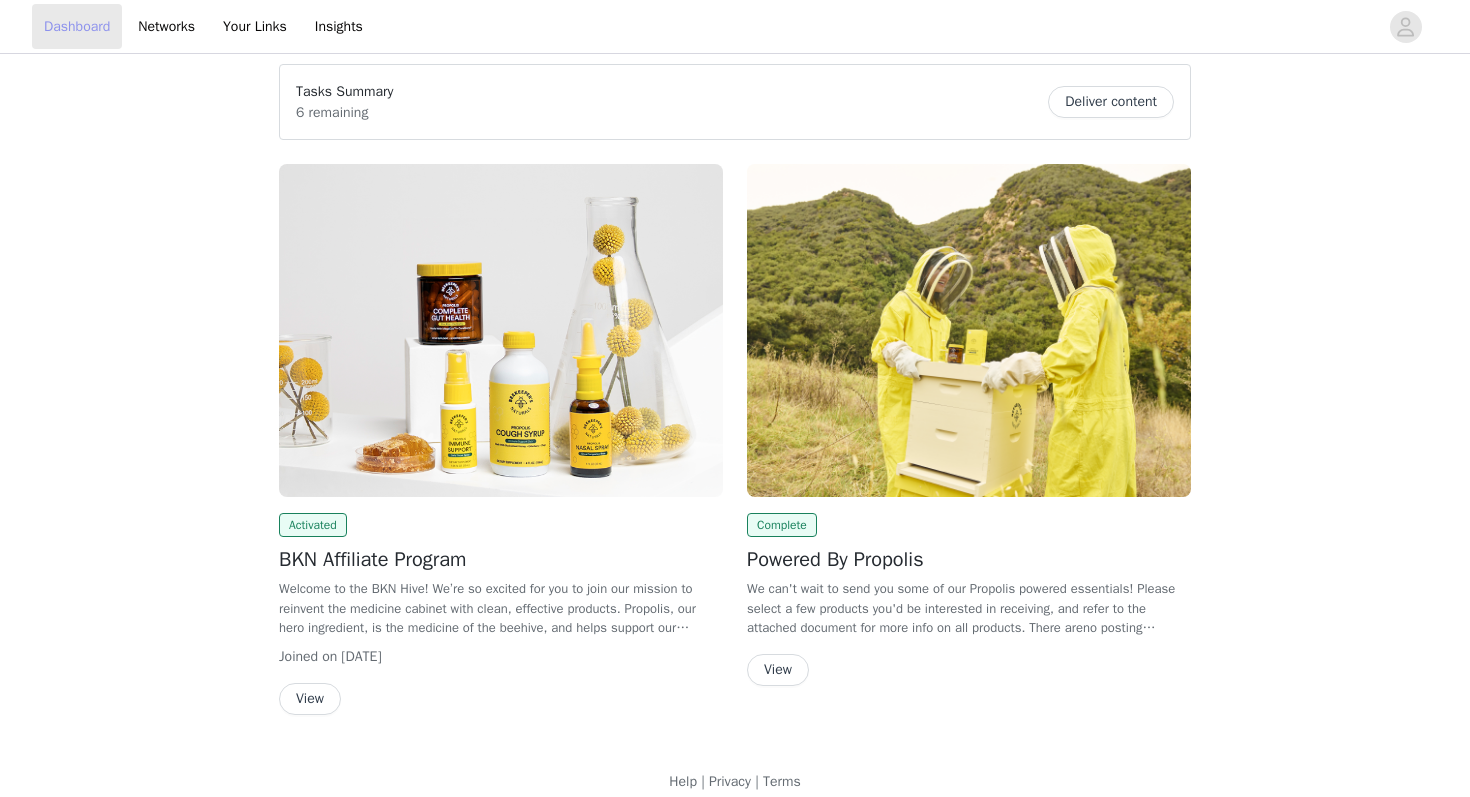scroll, scrollTop: 170, scrollLeft: 0, axis: vertical 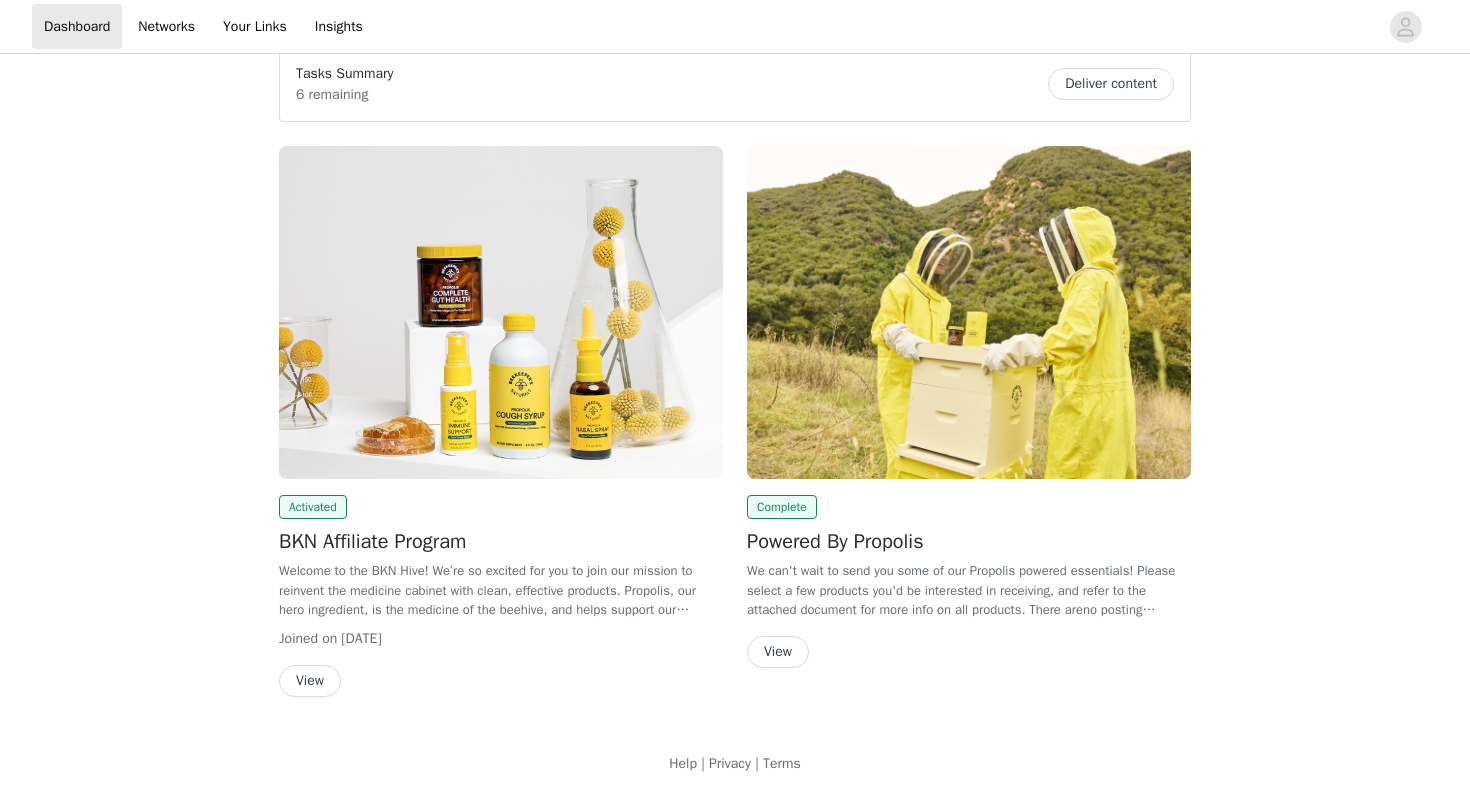 click at bounding box center (501, 312) 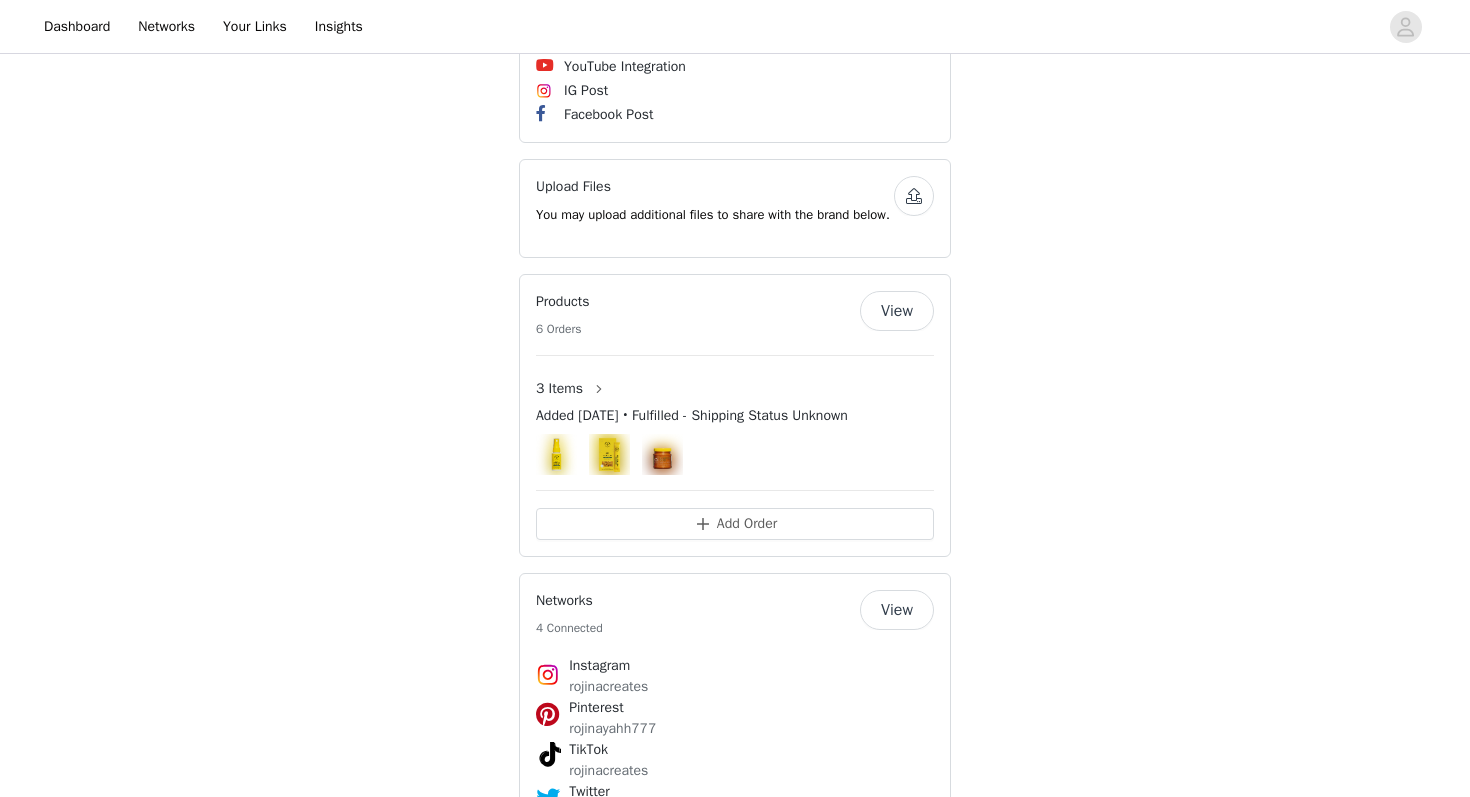 scroll, scrollTop: 1576, scrollLeft: 0, axis: vertical 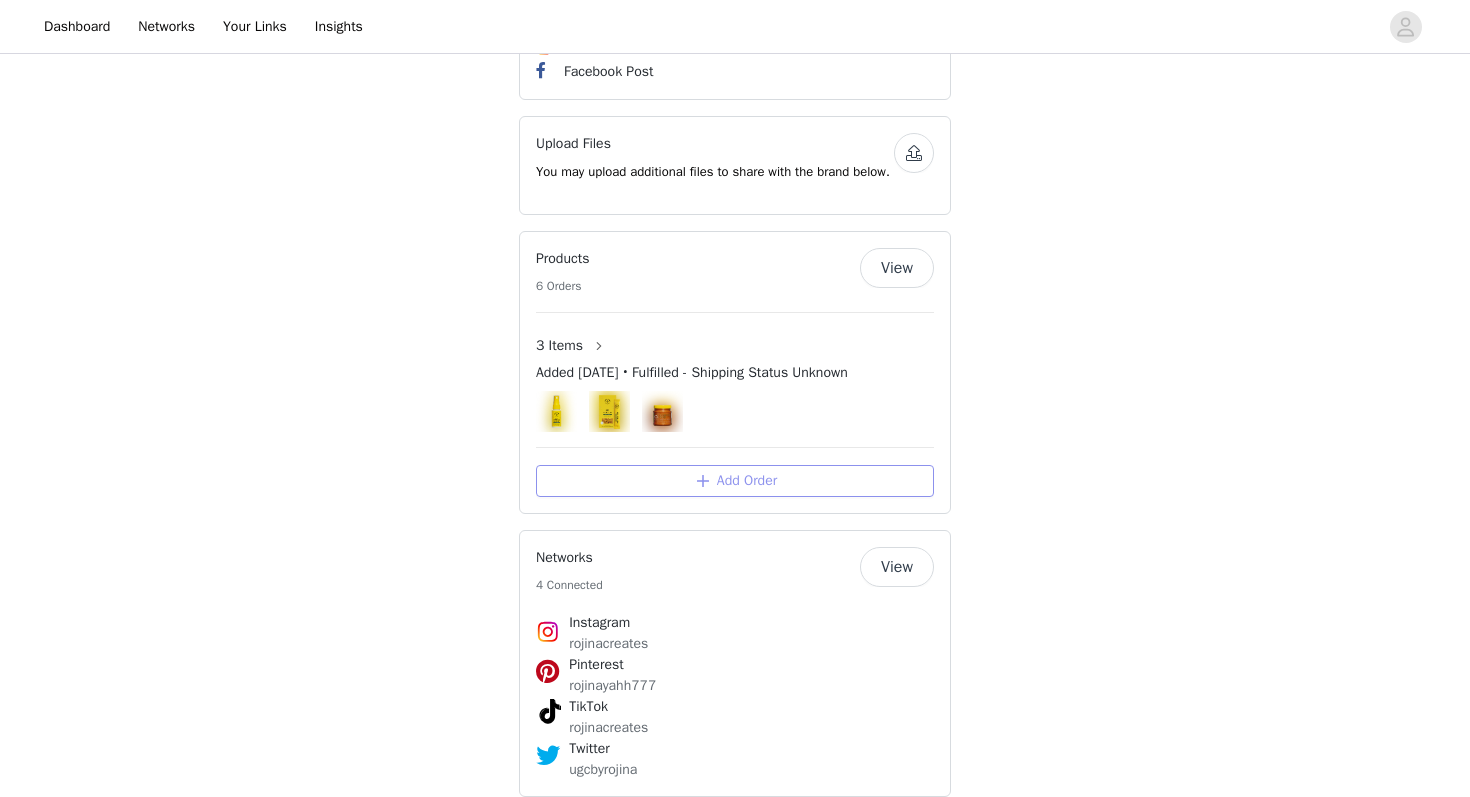 click on "Add Order" at bounding box center (735, 481) 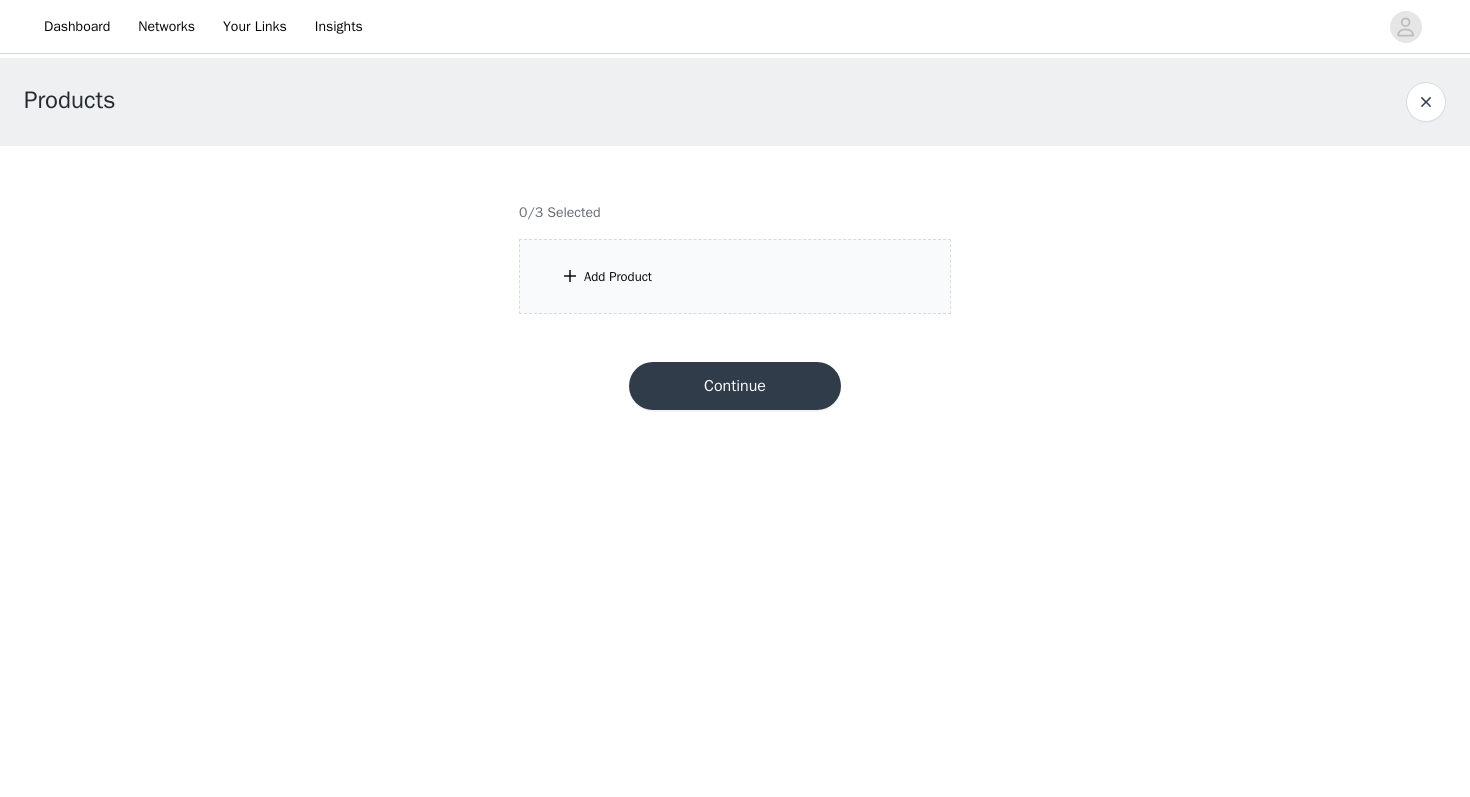 click on "Add Product" at bounding box center [618, 277] 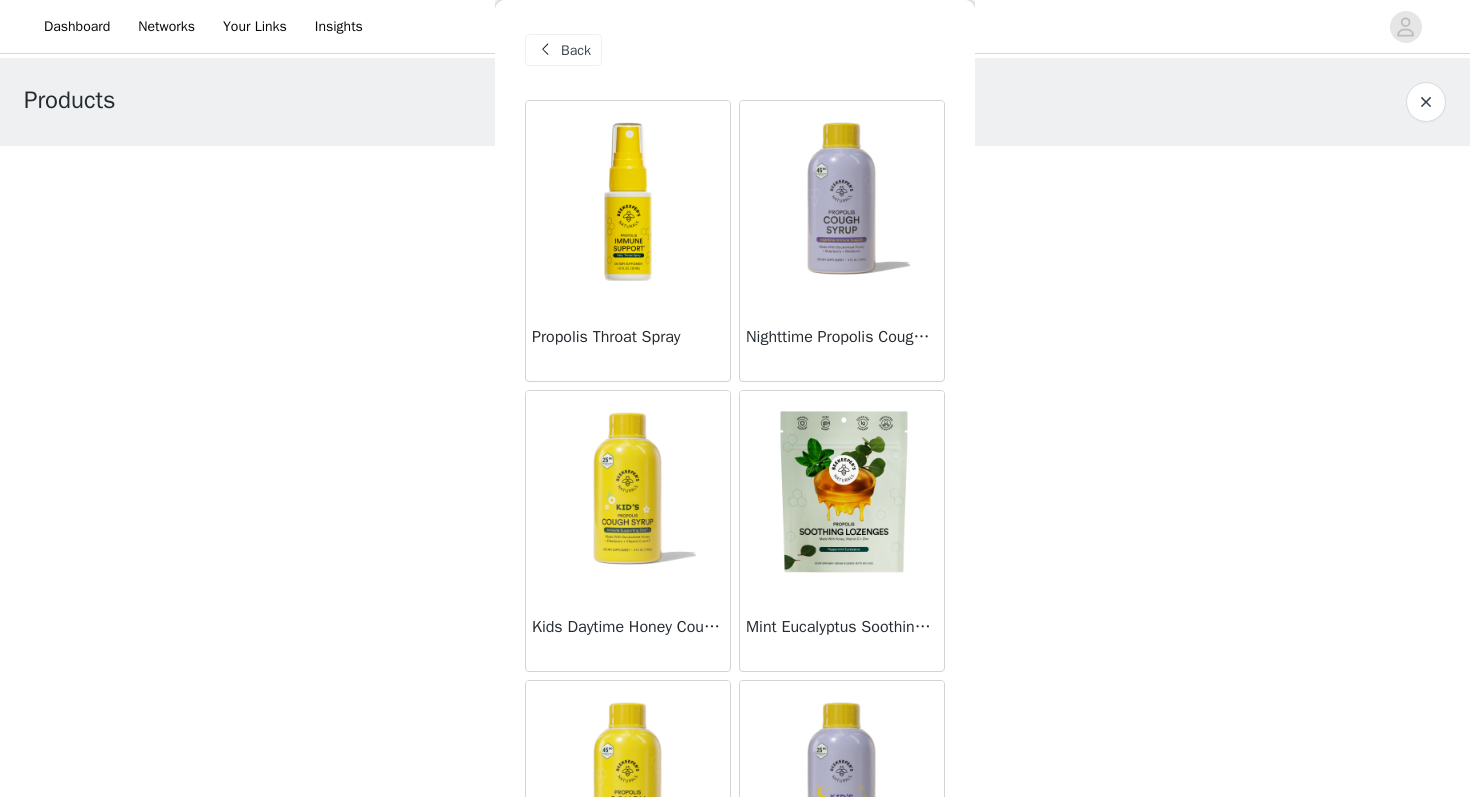 click at bounding box center (628, 201) 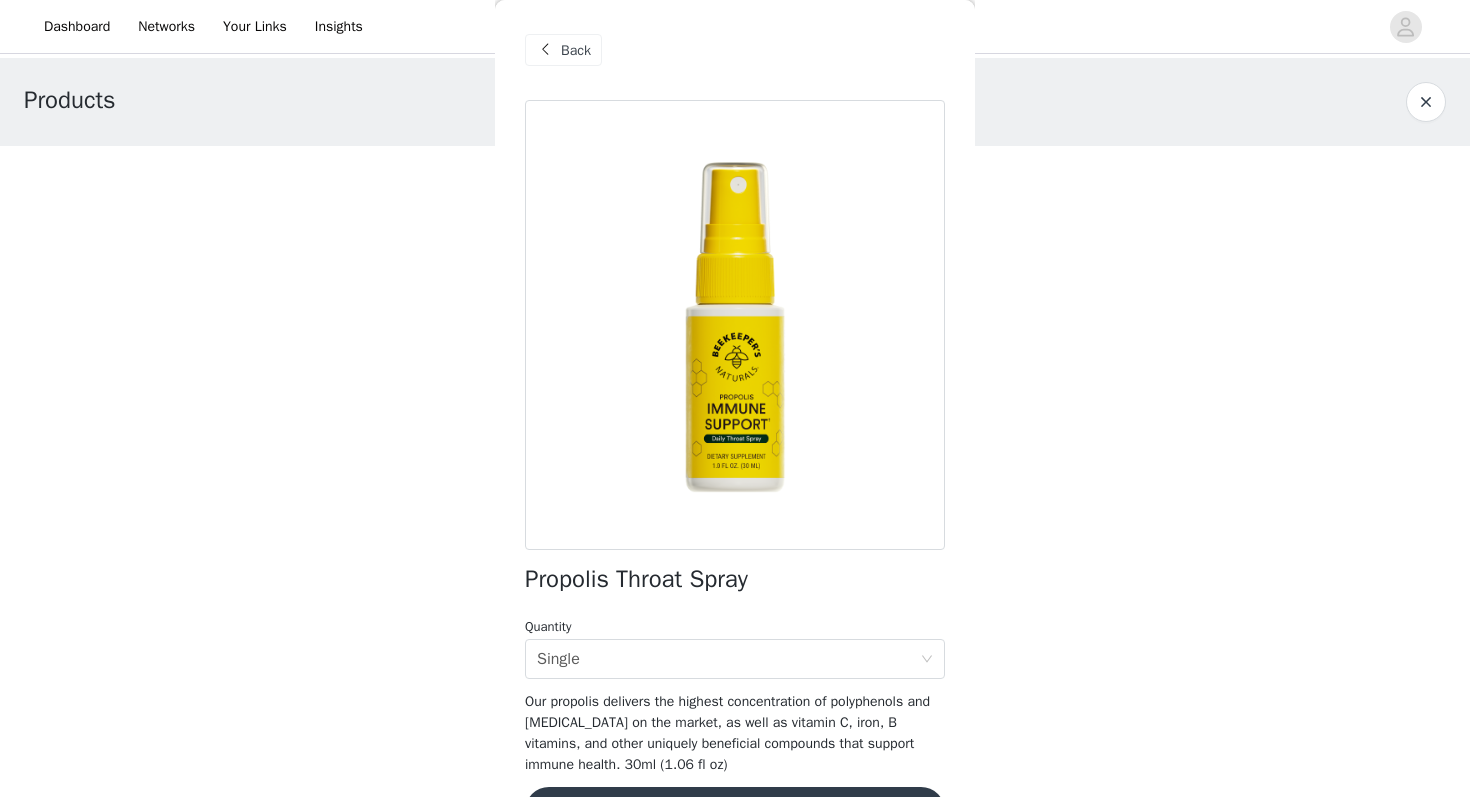 scroll, scrollTop: 61, scrollLeft: 0, axis: vertical 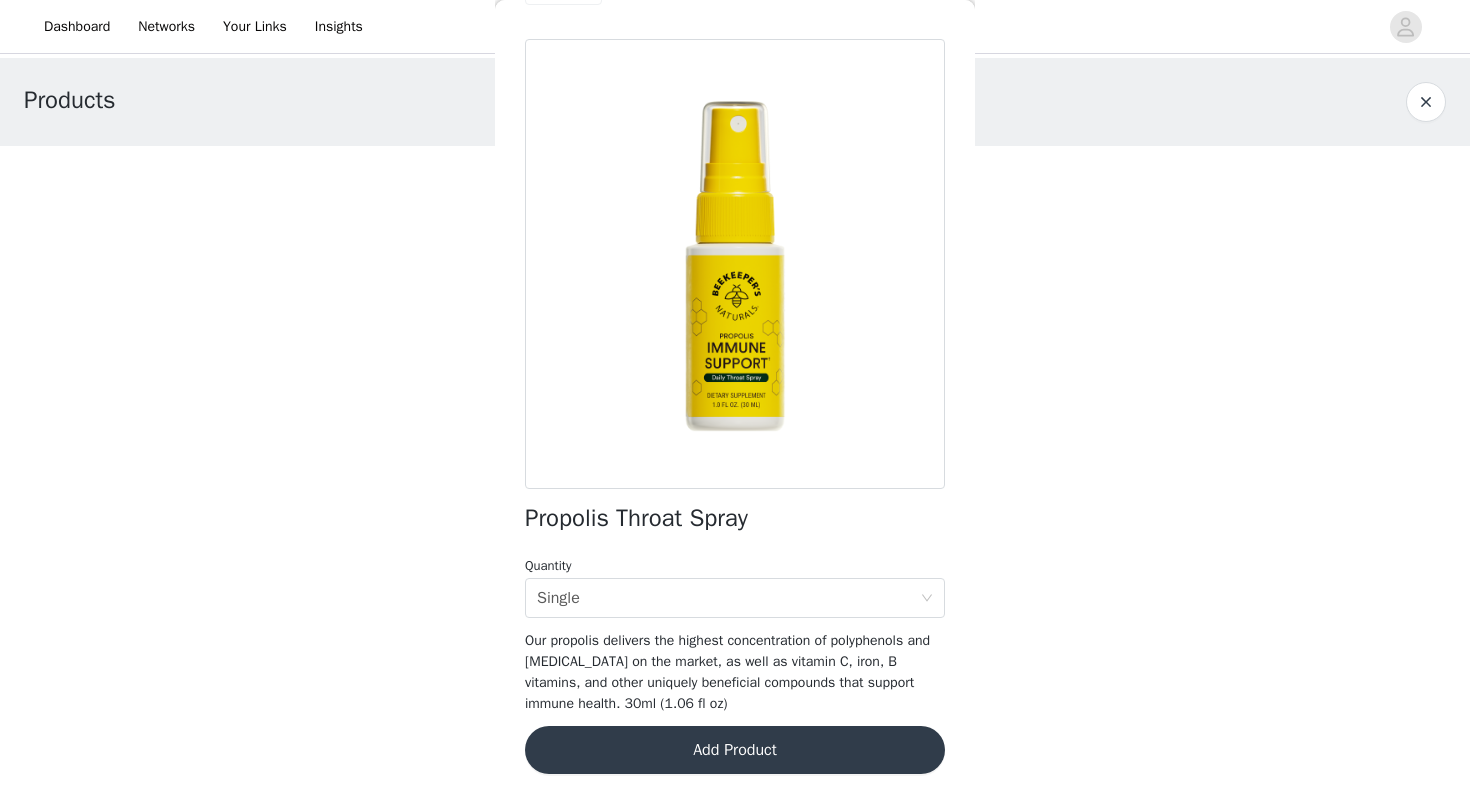 click on "Add Product" at bounding box center [735, 750] 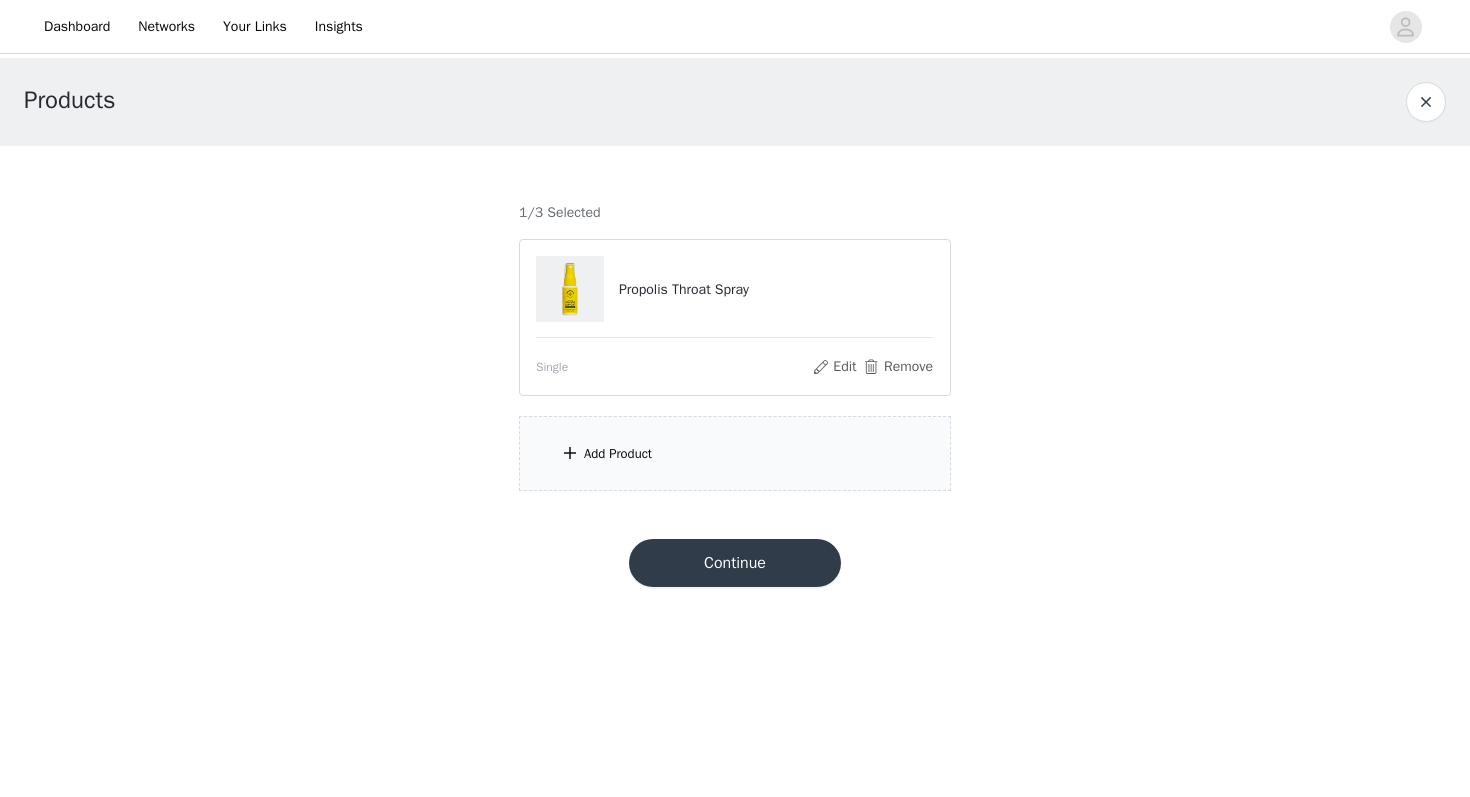 click on "Add Product" at bounding box center [735, 453] 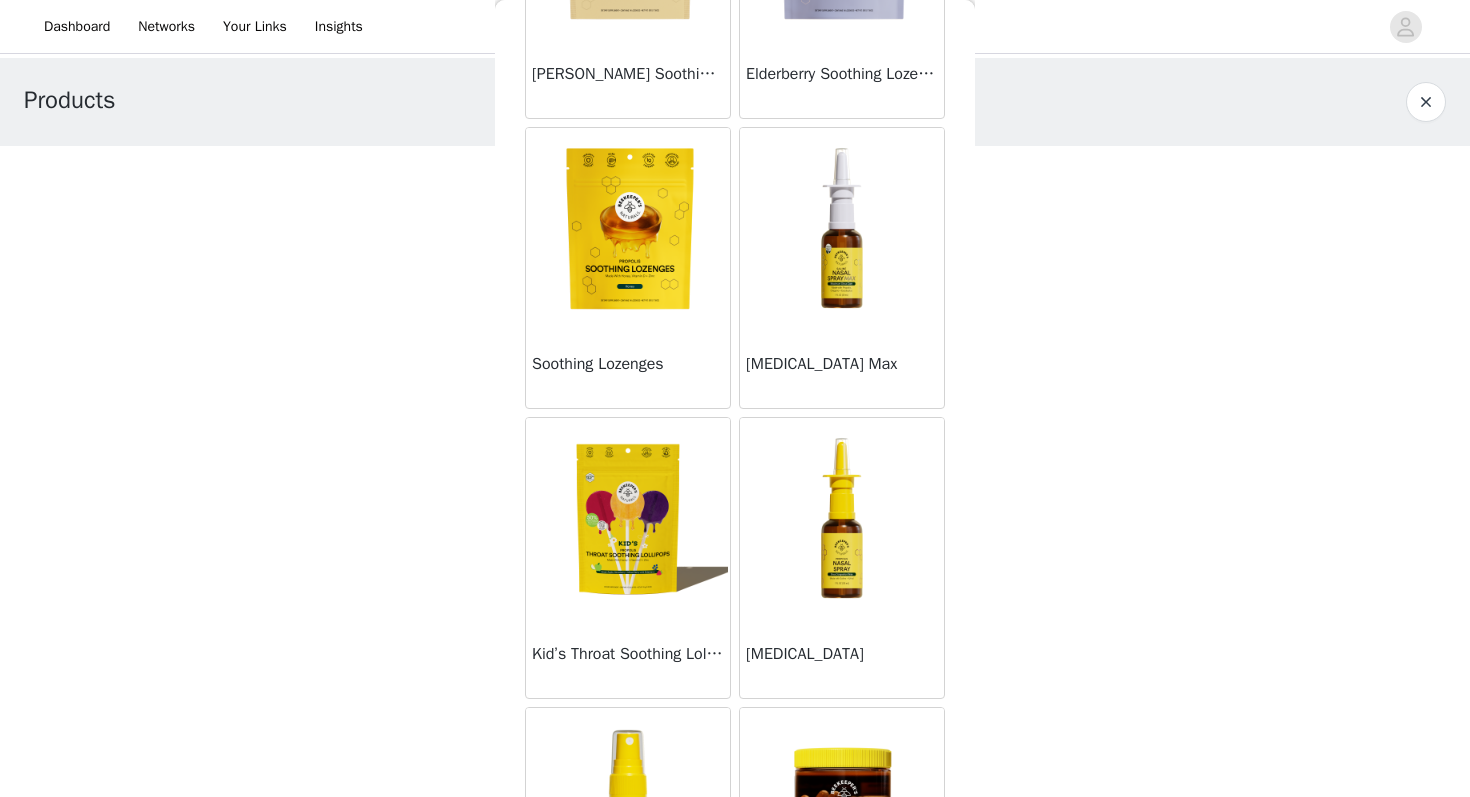 scroll, scrollTop: 1137, scrollLeft: 0, axis: vertical 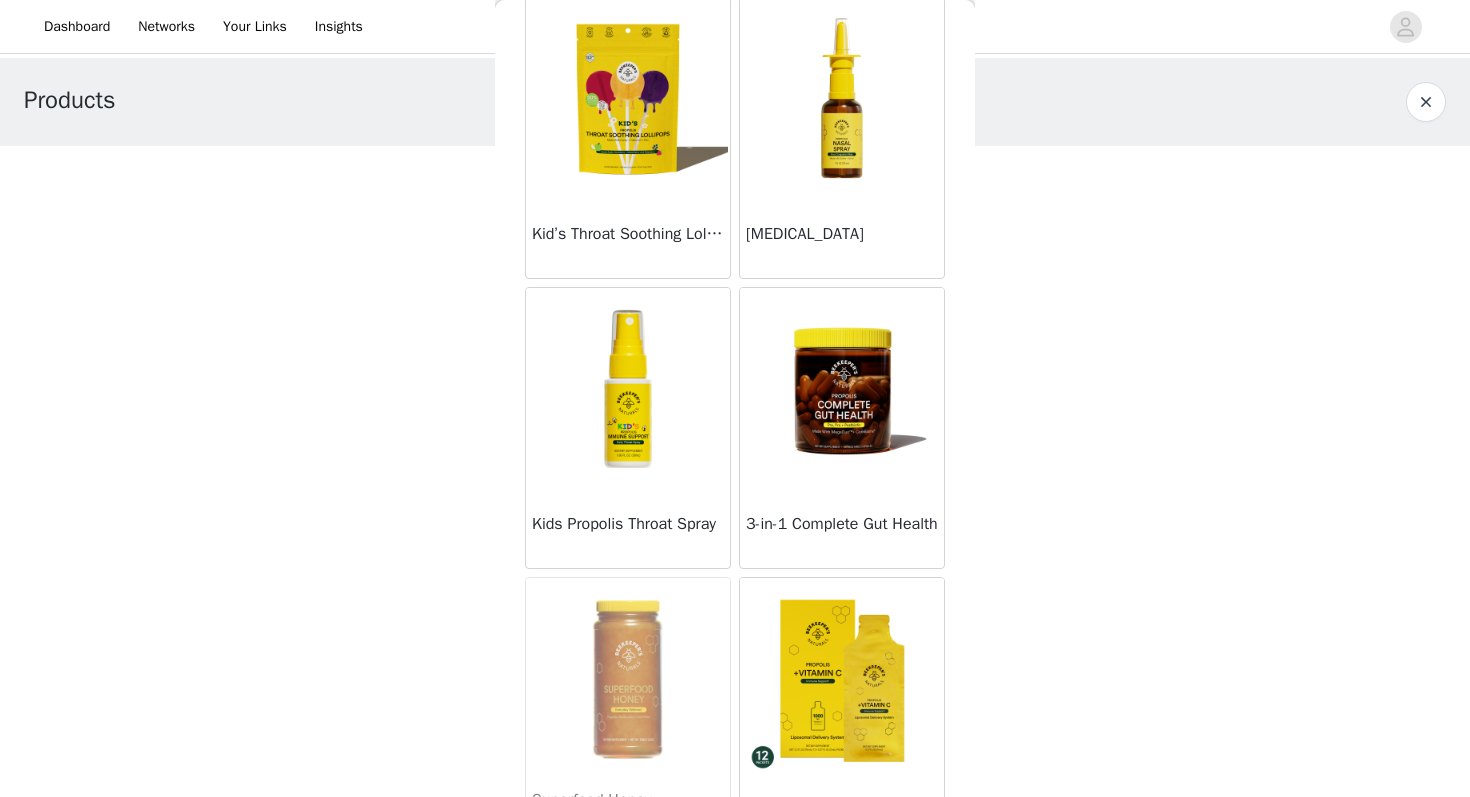 click at bounding box center [842, 388] 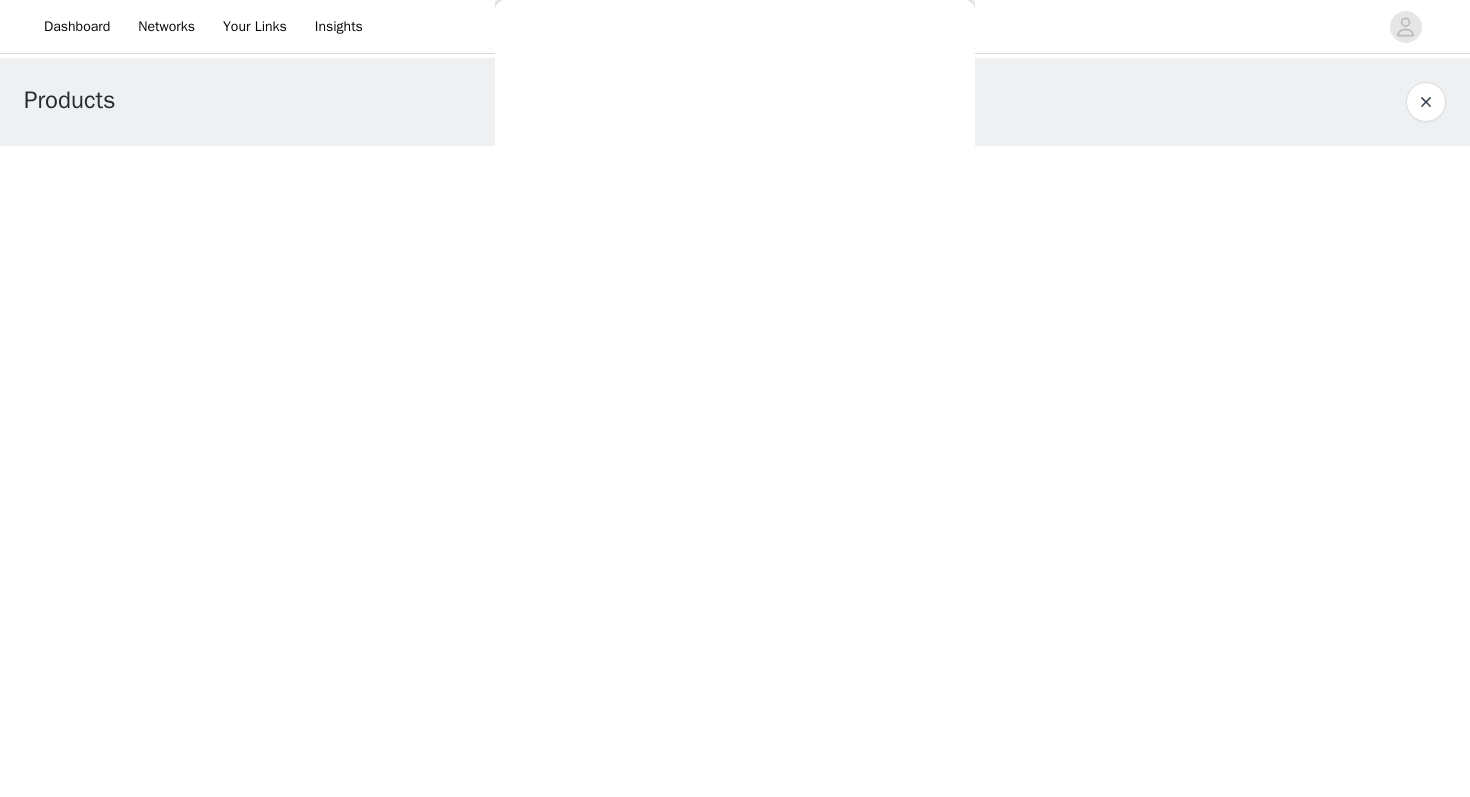 scroll, scrollTop: 124, scrollLeft: 0, axis: vertical 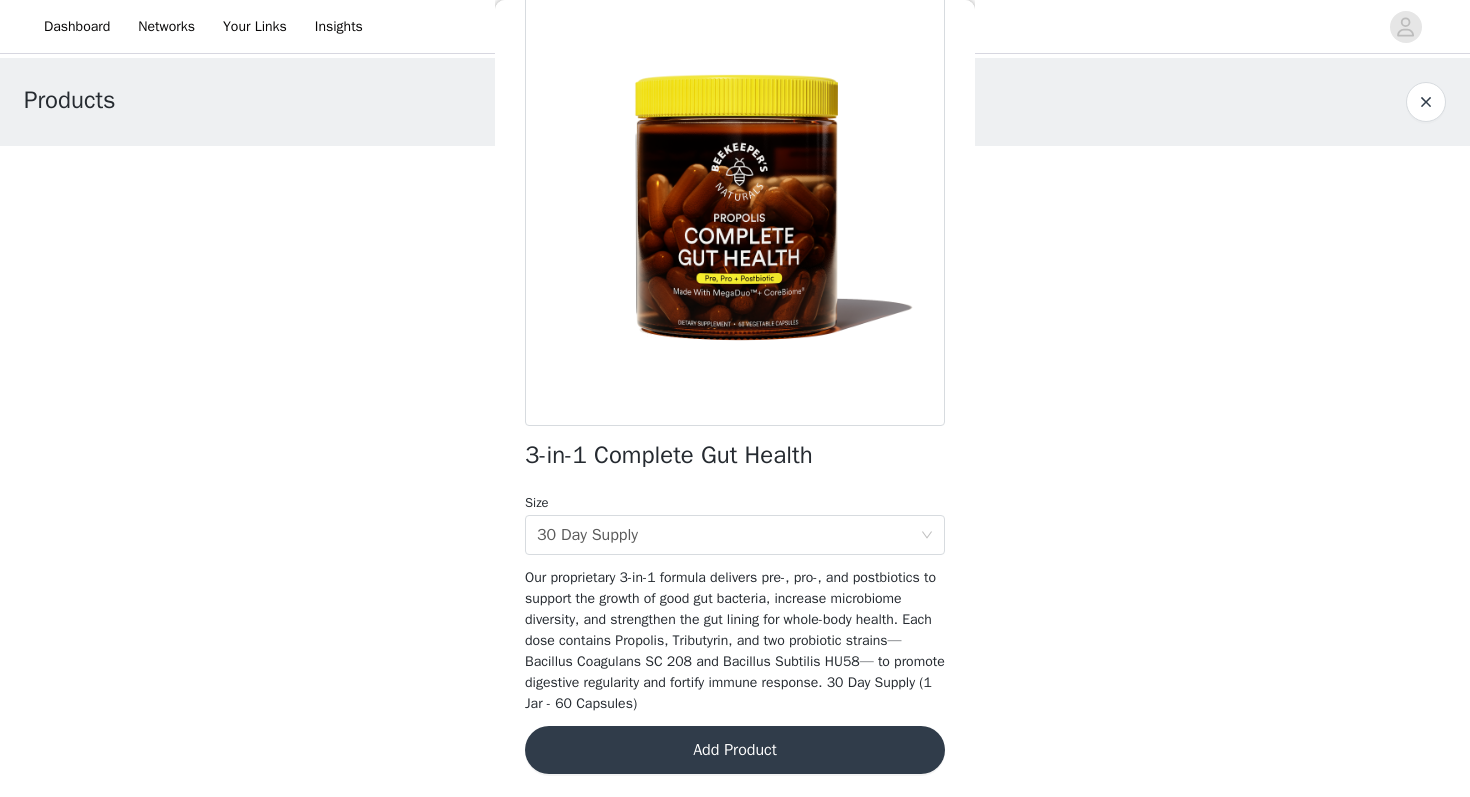 click on "Add Product" at bounding box center [735, 750] 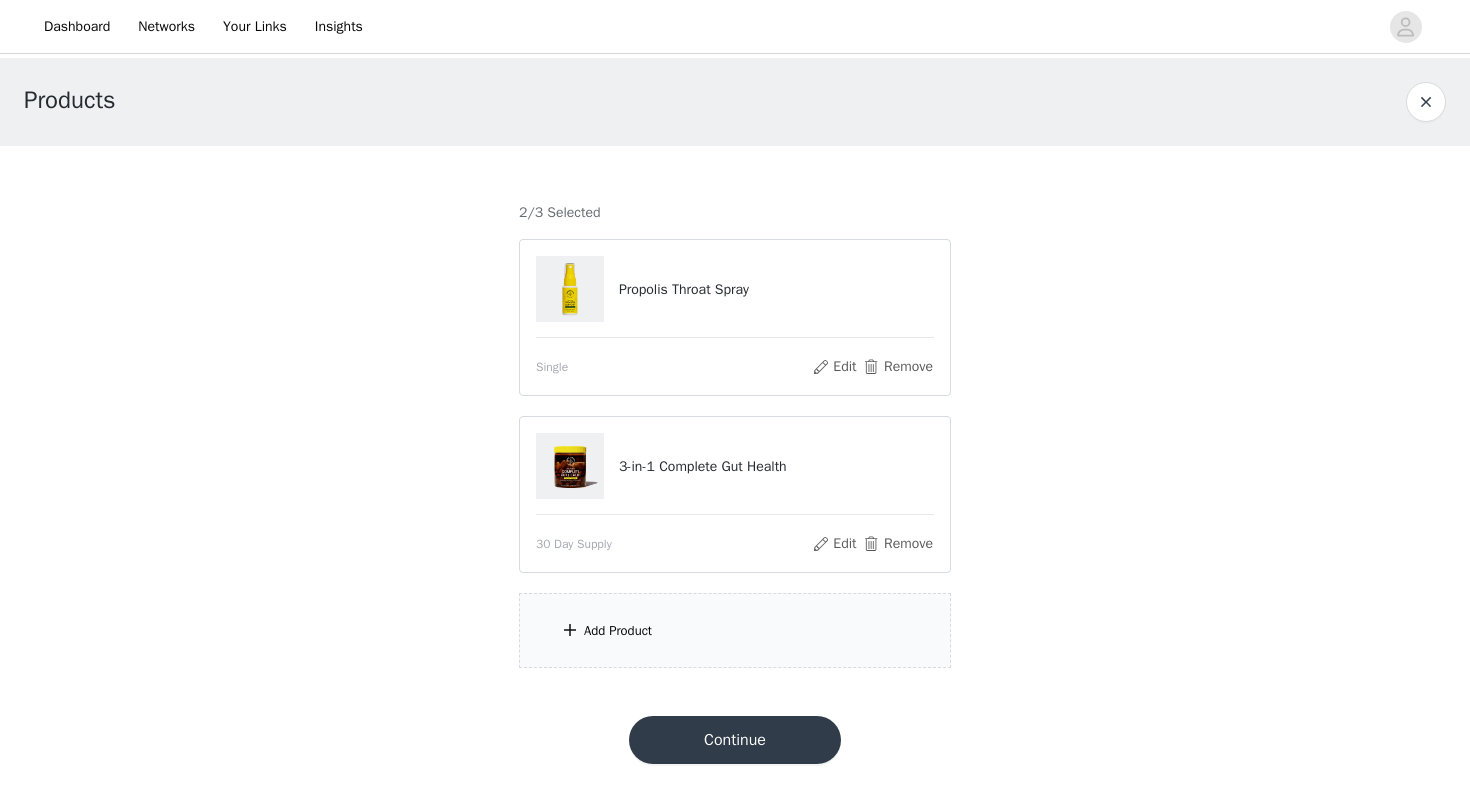 click on "Add Product" at bounding box center (735, 630) 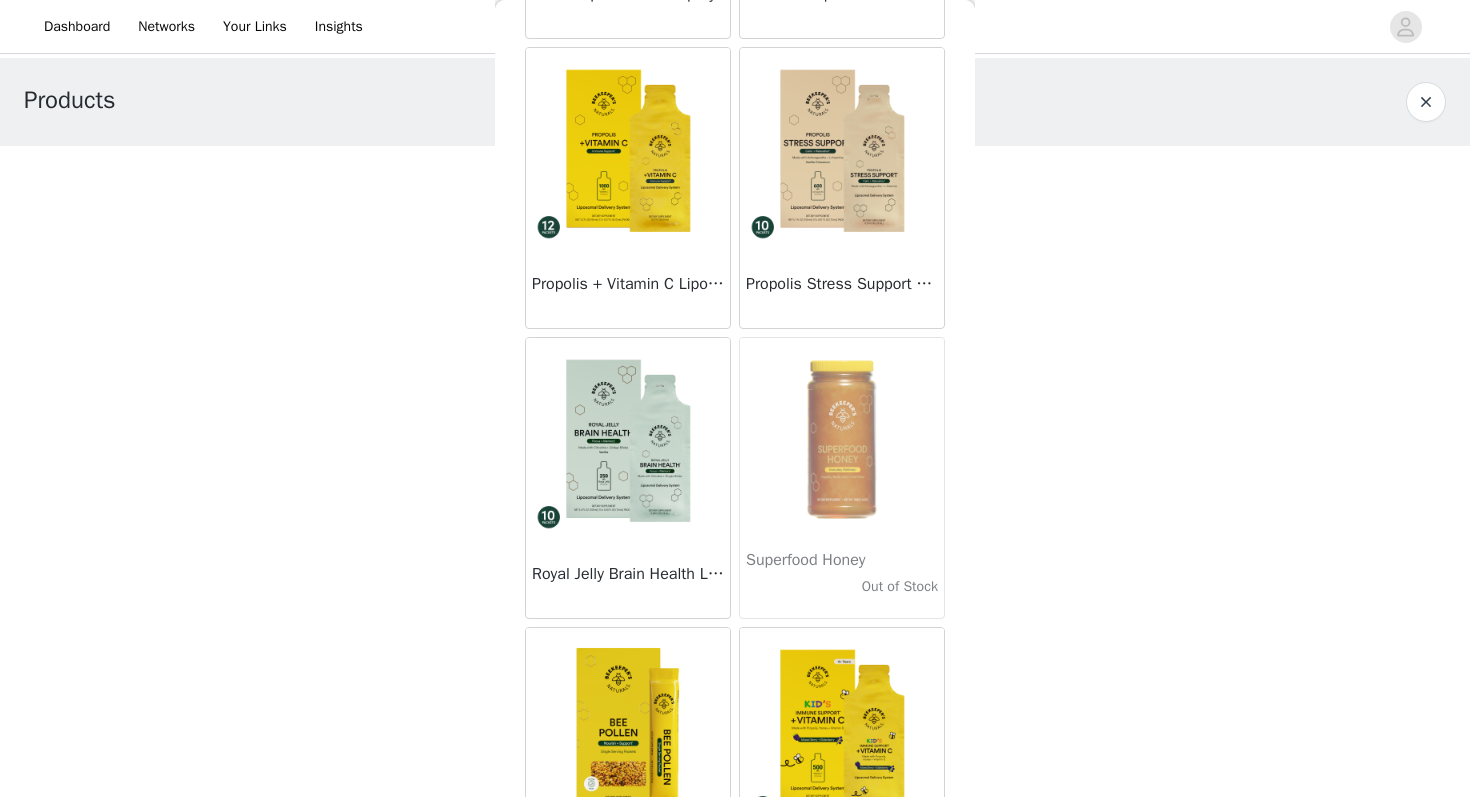 scroll, scrollTop: 4473, scrollLeft: 0, axis: vertical 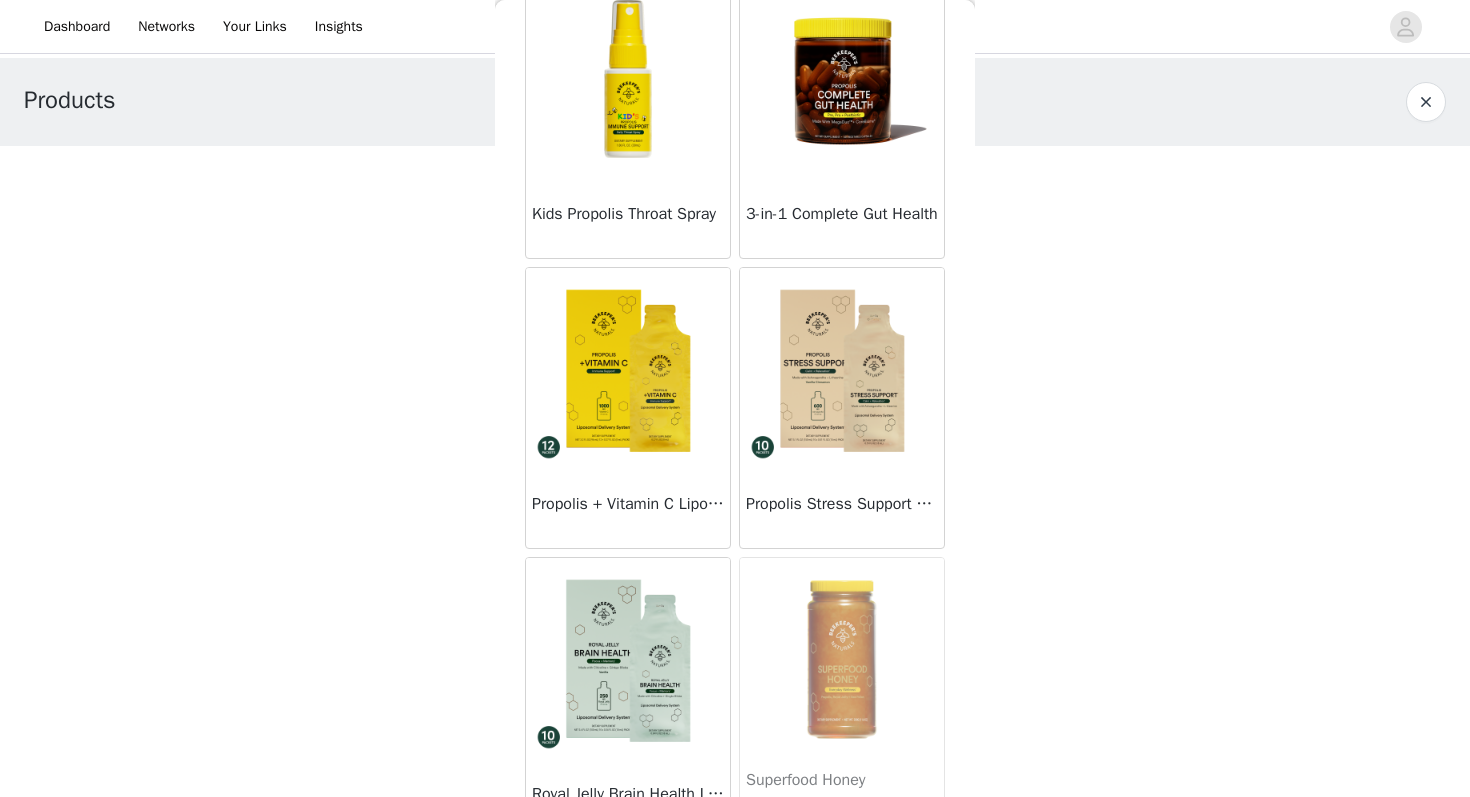 click at bounding box center (628, 368) 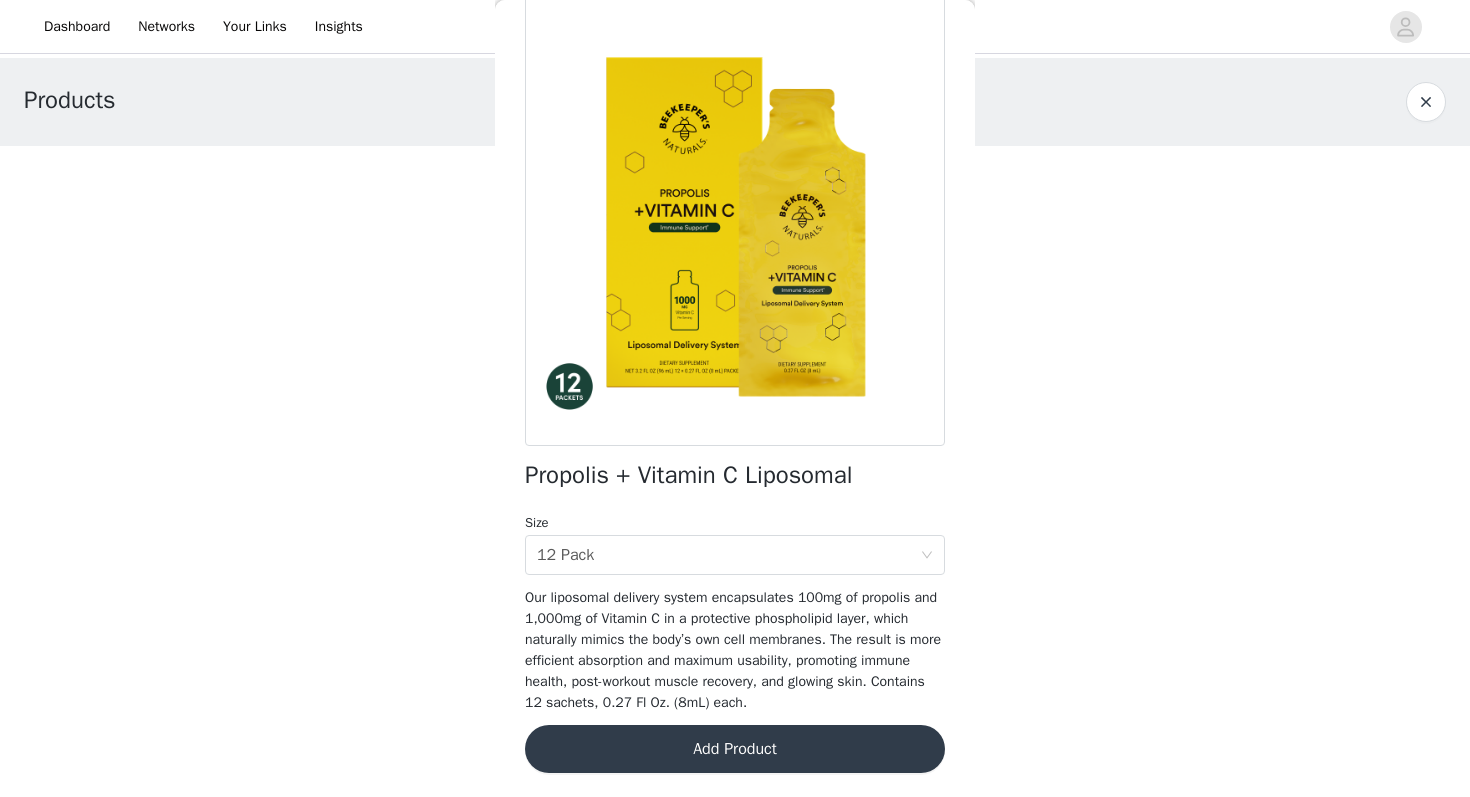 scroll, scrollTop: 103, scrollLeft: 0, axis: vertical 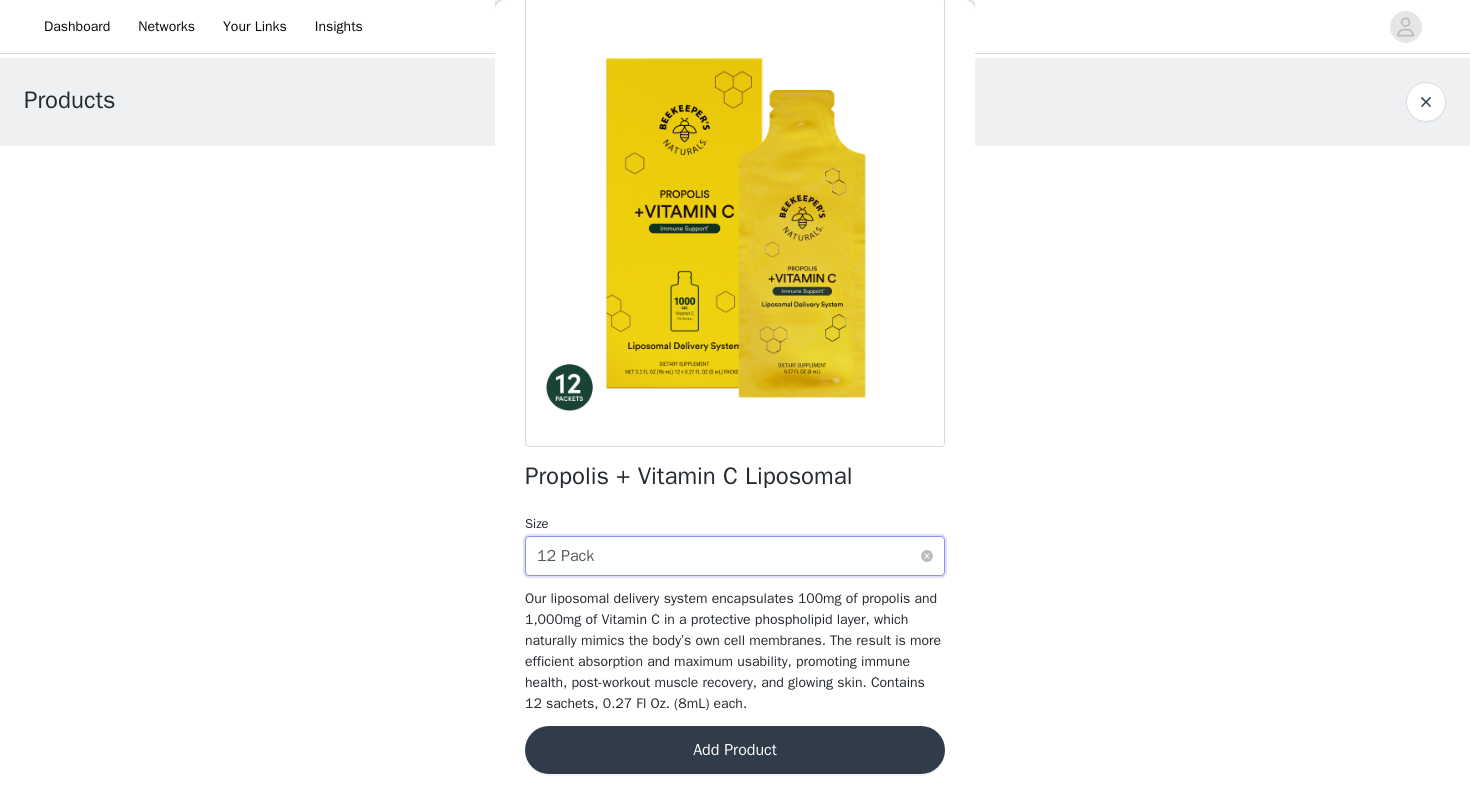 click on "Select size 12 Pack" at bounding box center [728, 556] 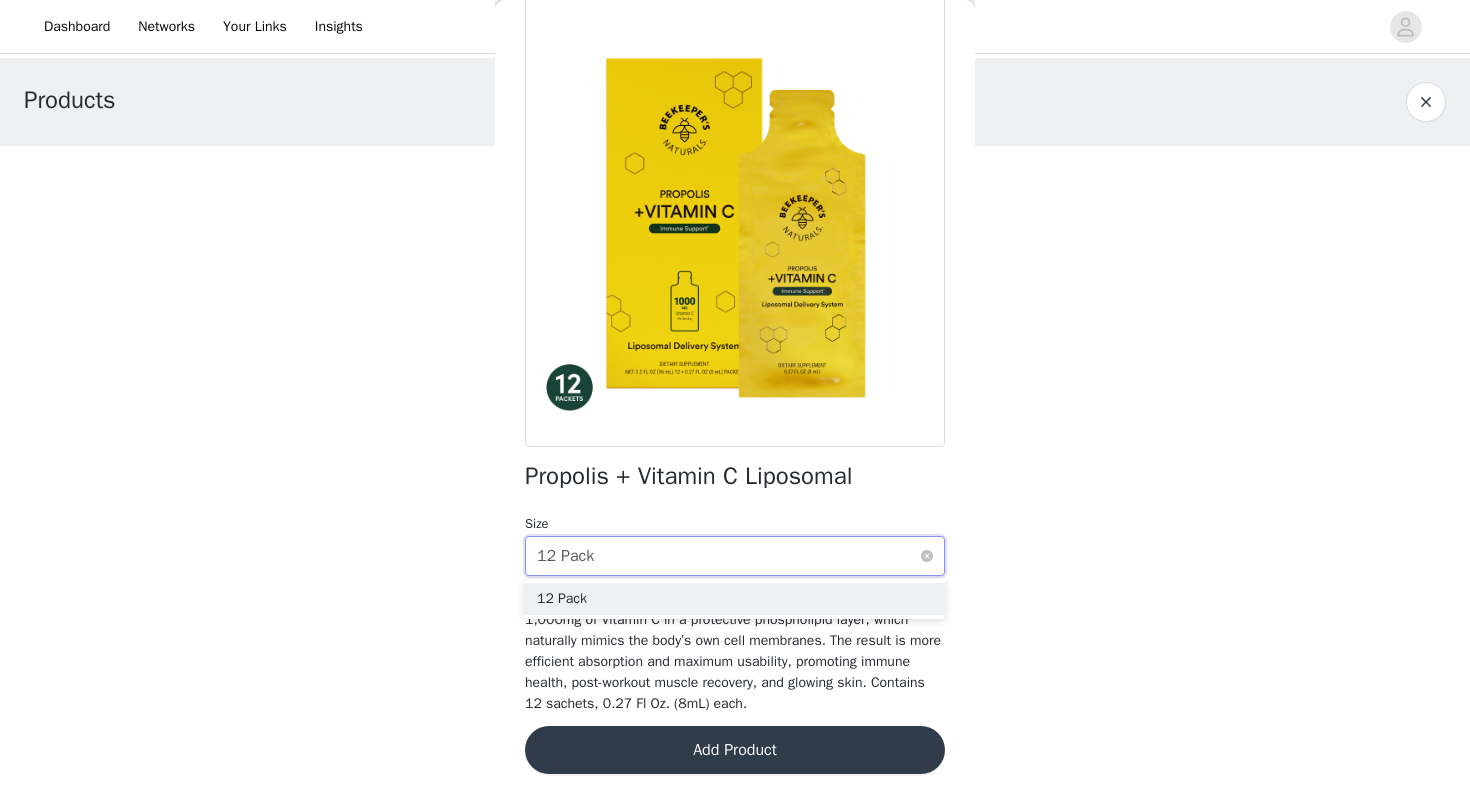 click on "Select size 12 Pack" at bounding box center [728, 556] 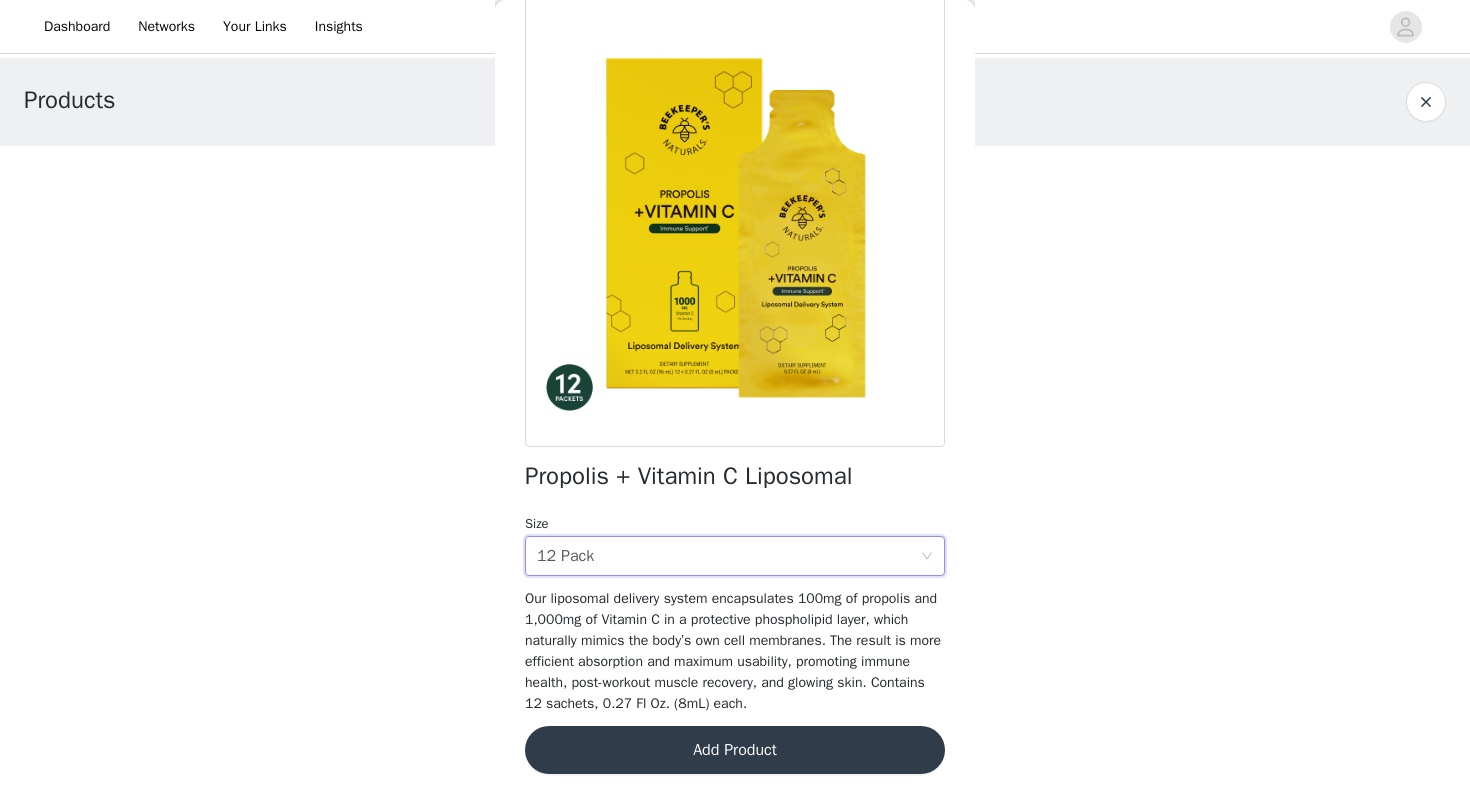 click on "Add Product" at bounding box center (735, 750) 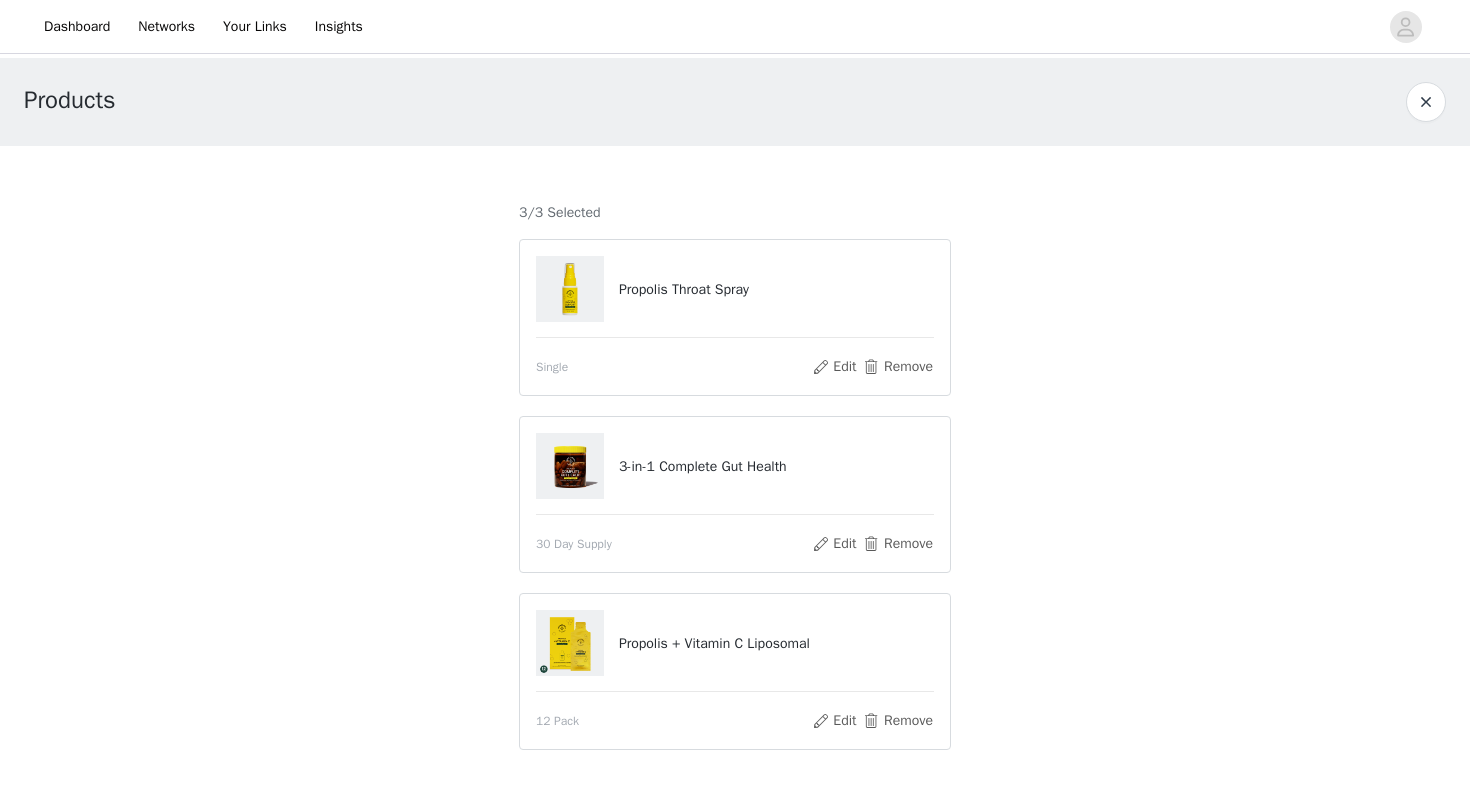 scroll, scrollTop: 93, scrollLeft: 0, axis: vertical 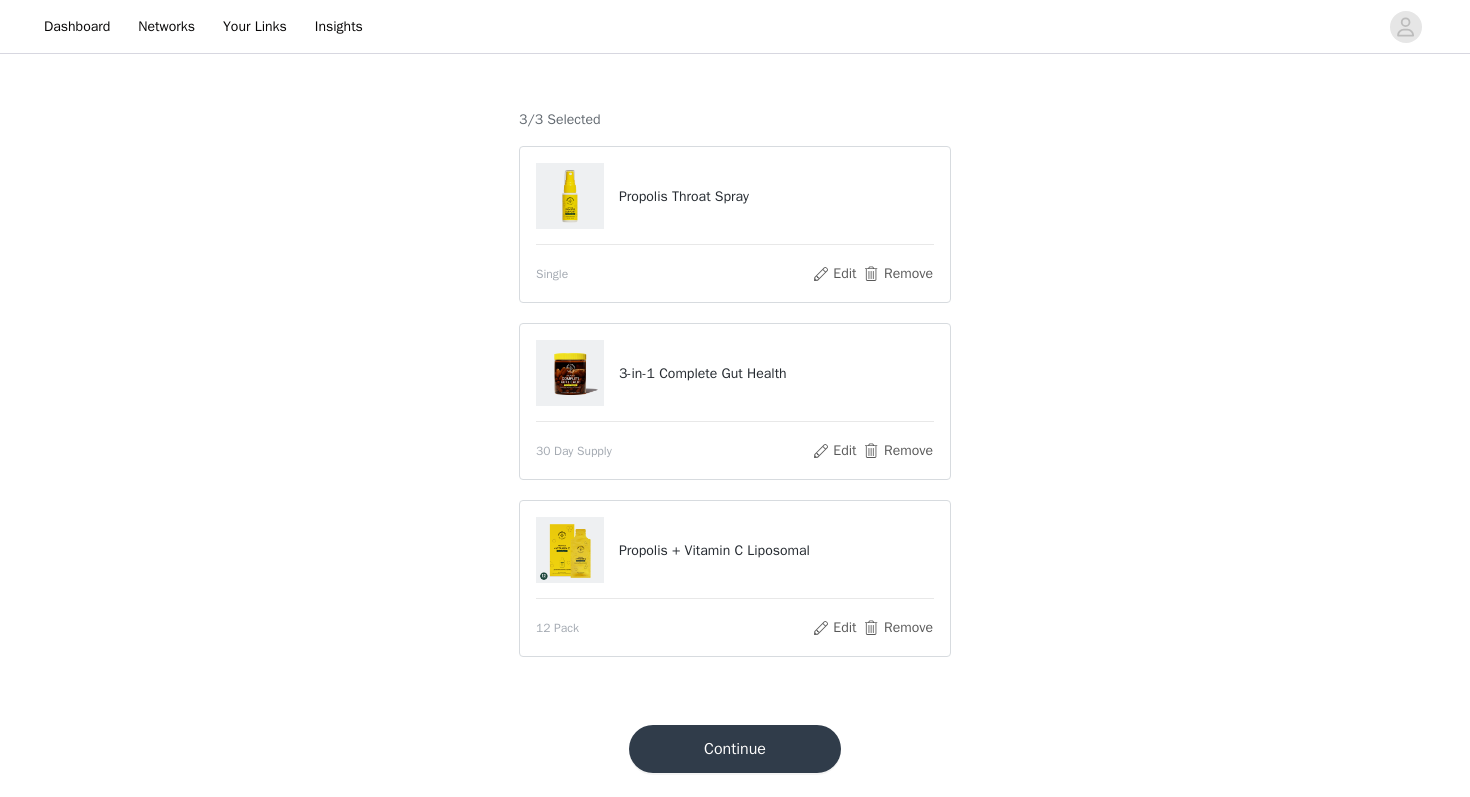 click on "Continue" at bounding box center (735, 749) 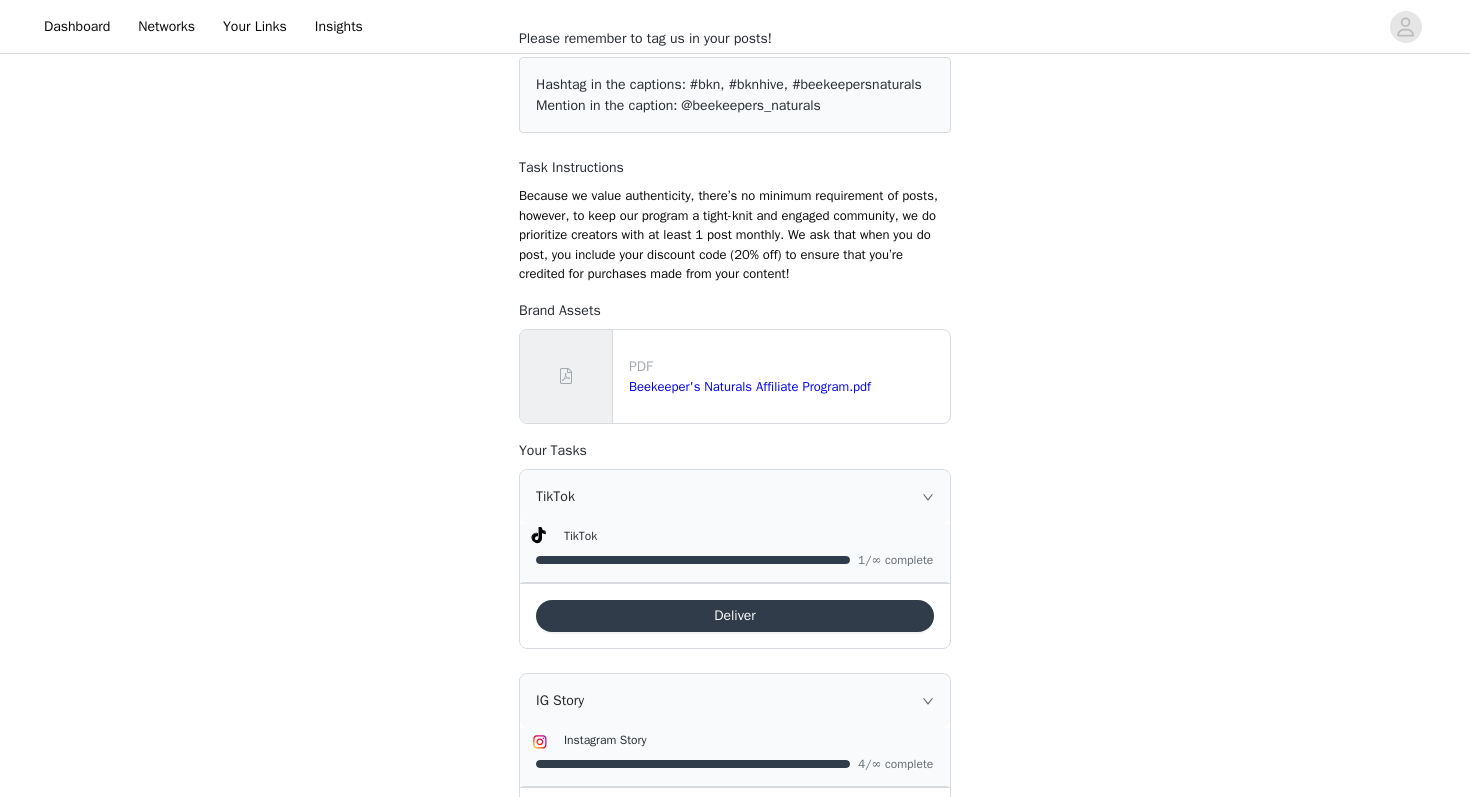 scroll, scrollTop: 0, scrollLeft: 0, axis: both 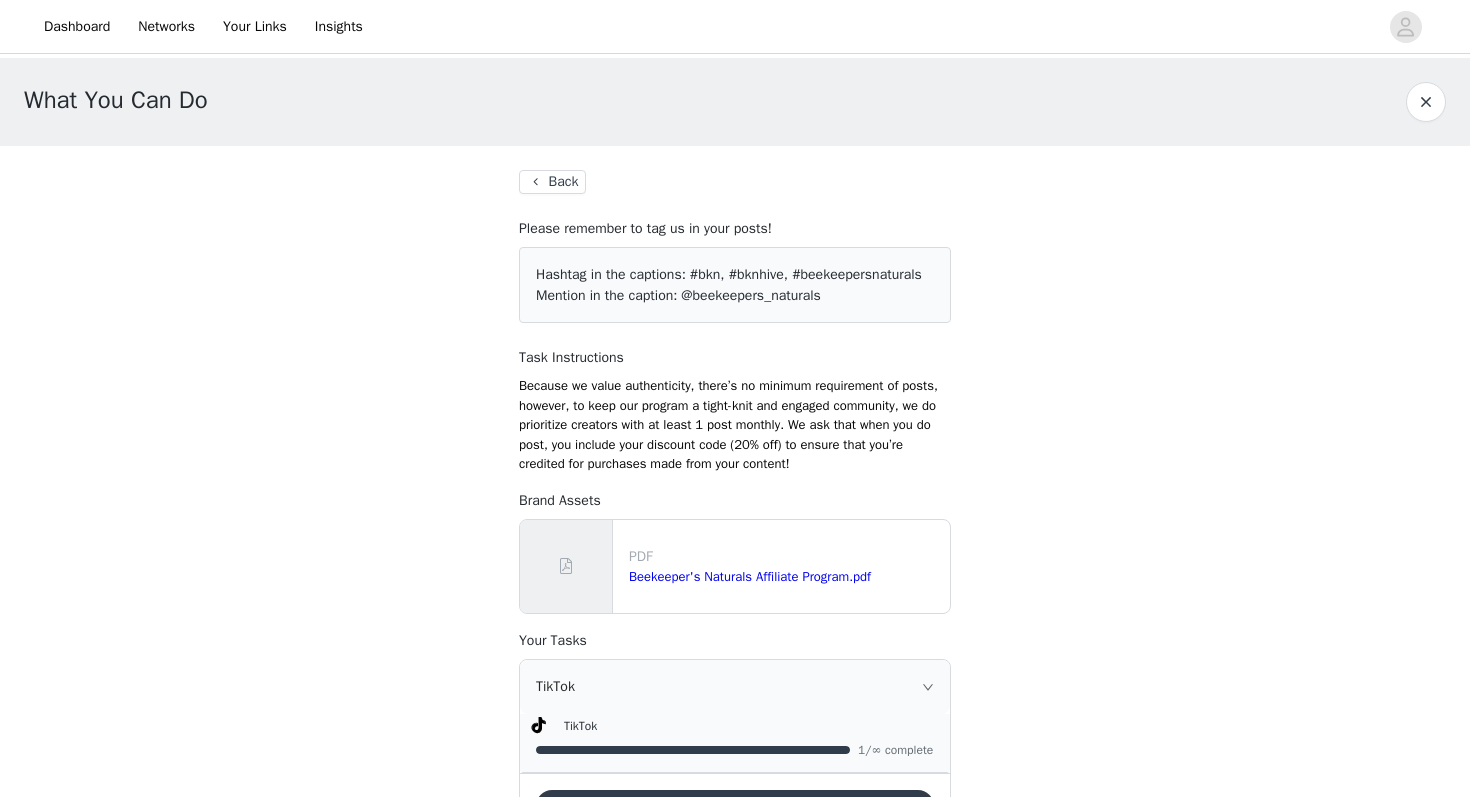click on "Back" at bounding box center [552, 182] 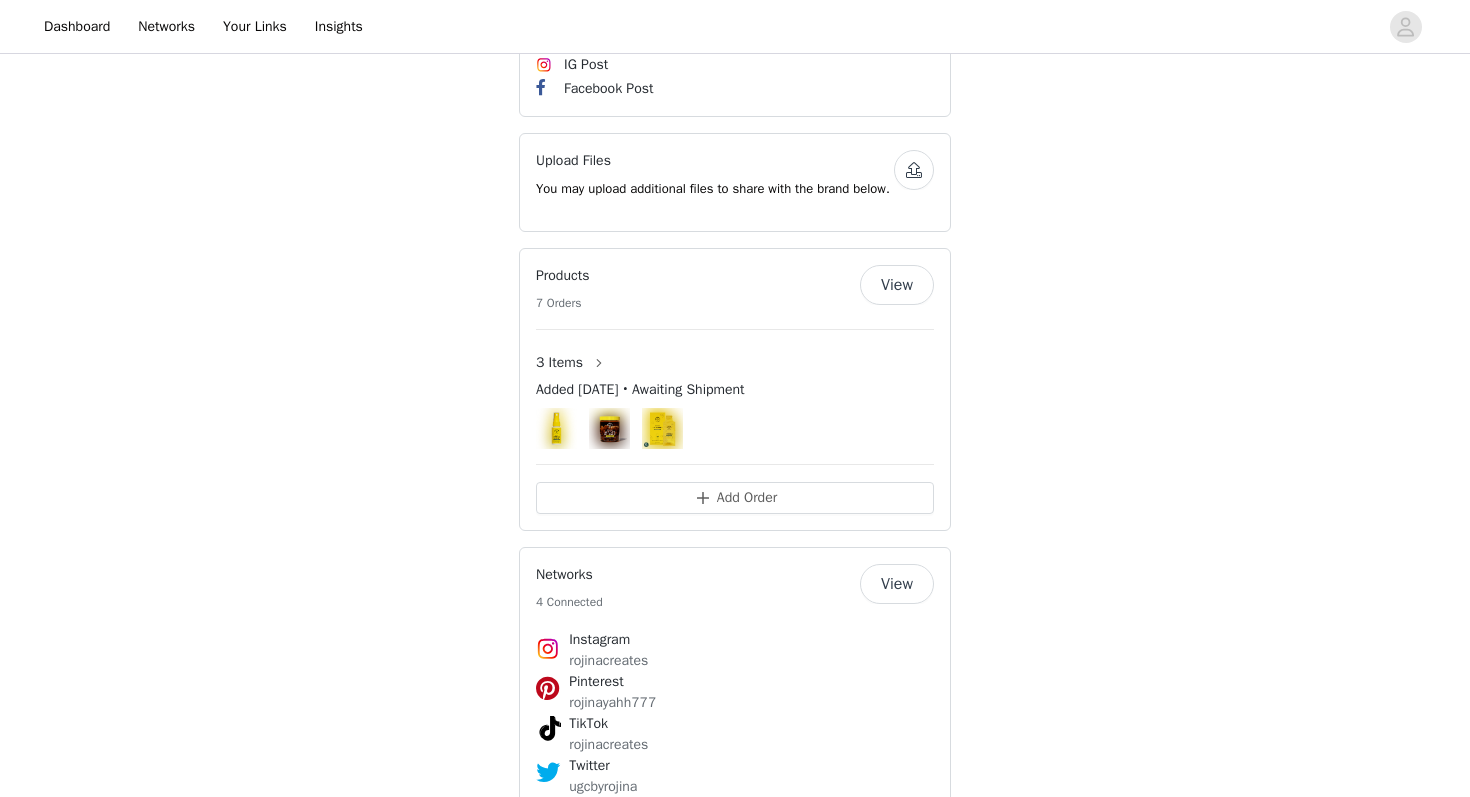 scroll, scrollTop: 1539, scrollLeft: 0, axis: vertical 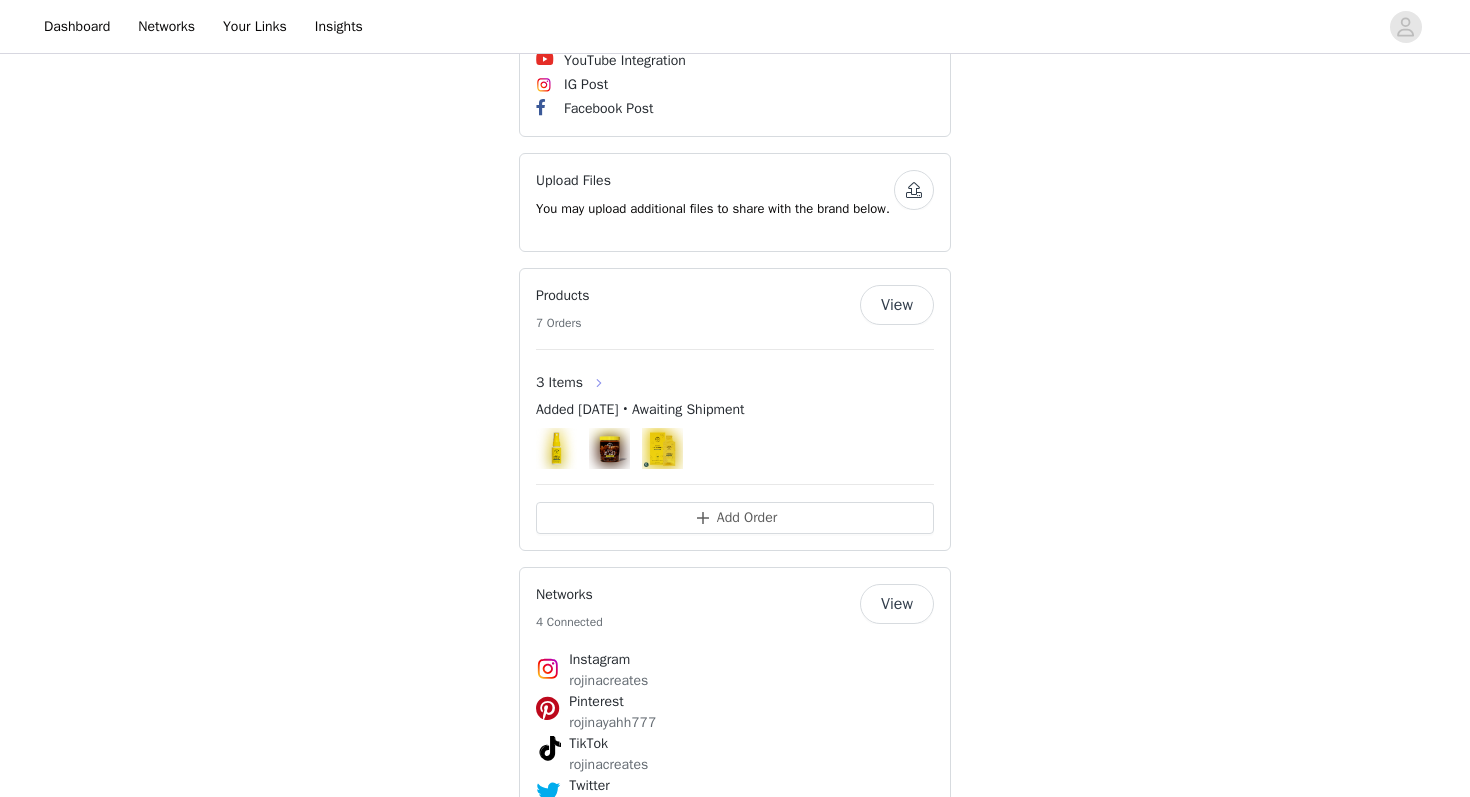 click at bounding box center (599, 383) 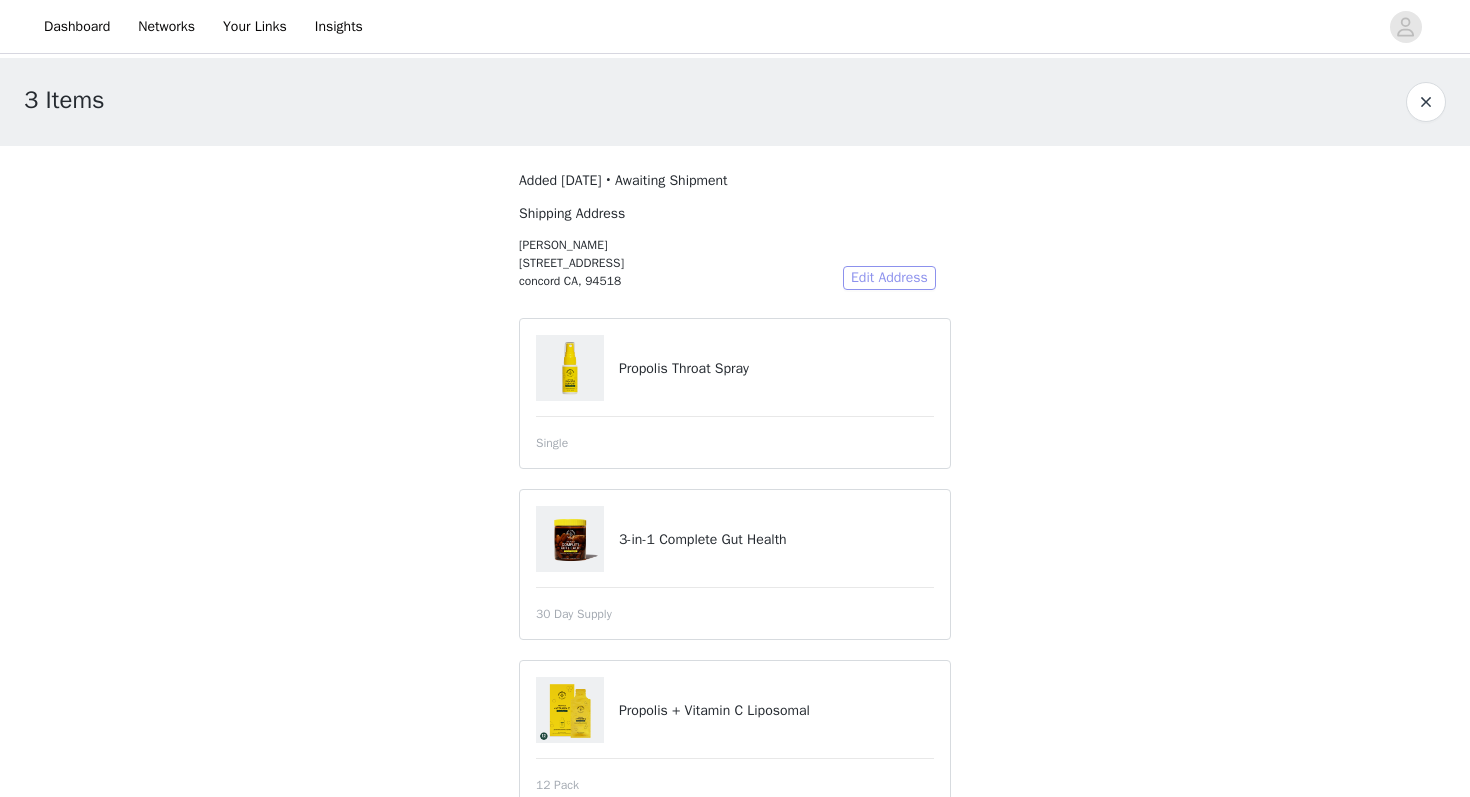 click on "Edit Address" at bounding box center [889, 278] 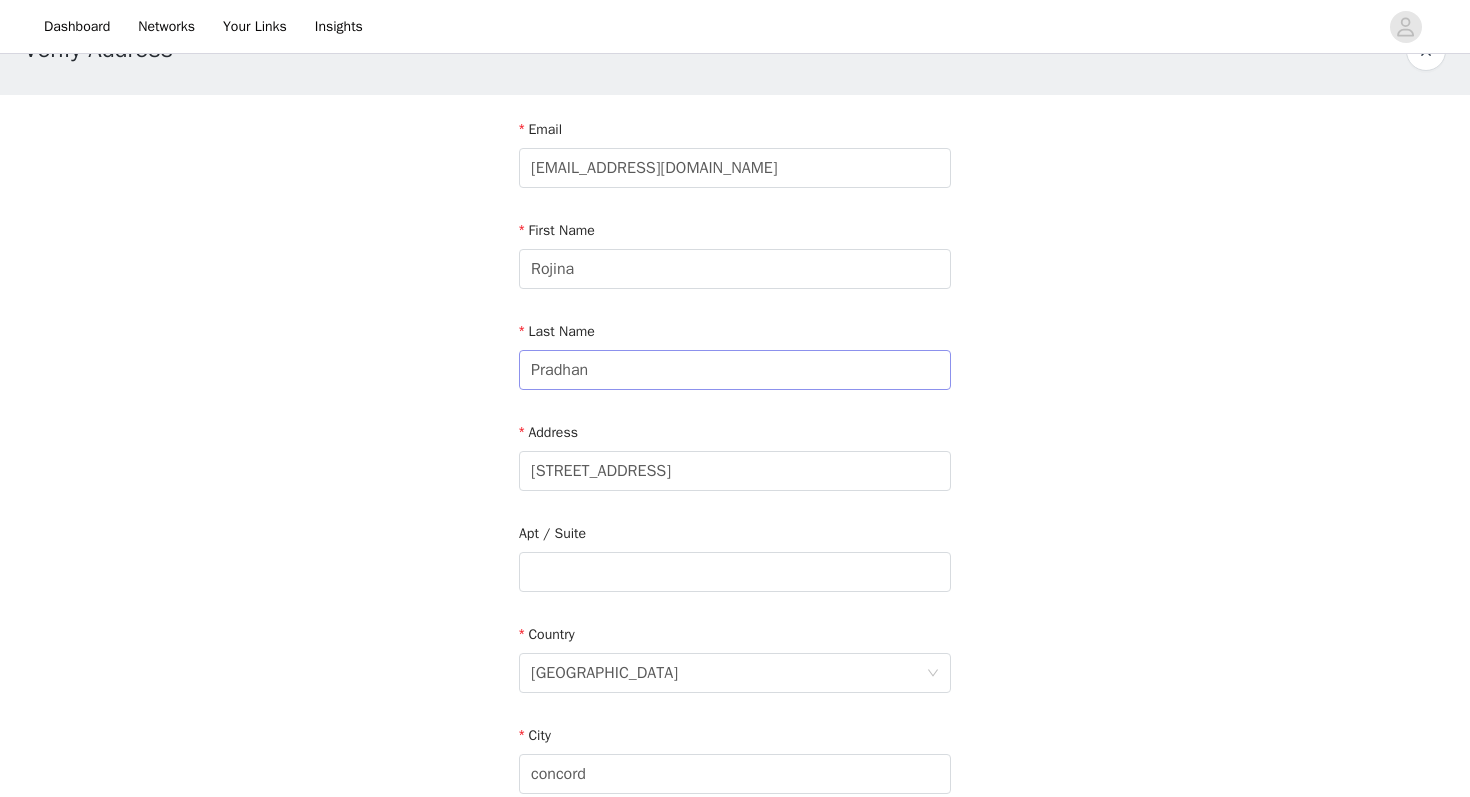 scroll, scrollTop: 59, scrollLeft: 0, axis: vertical 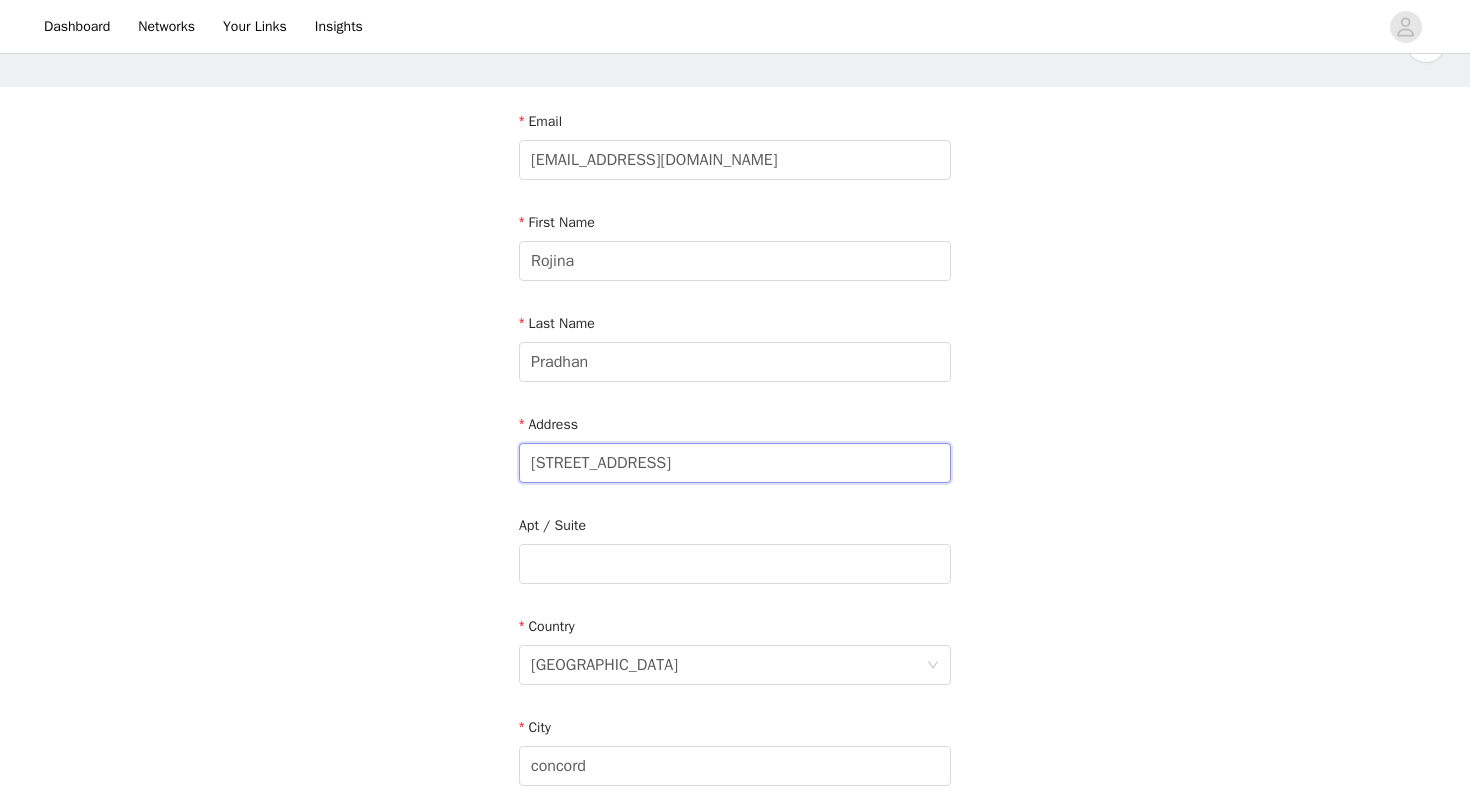 drag, startPoint x: 674, startPoint y: 460, endPoint x: 437, endPoint y: 453, distance: 237.10335 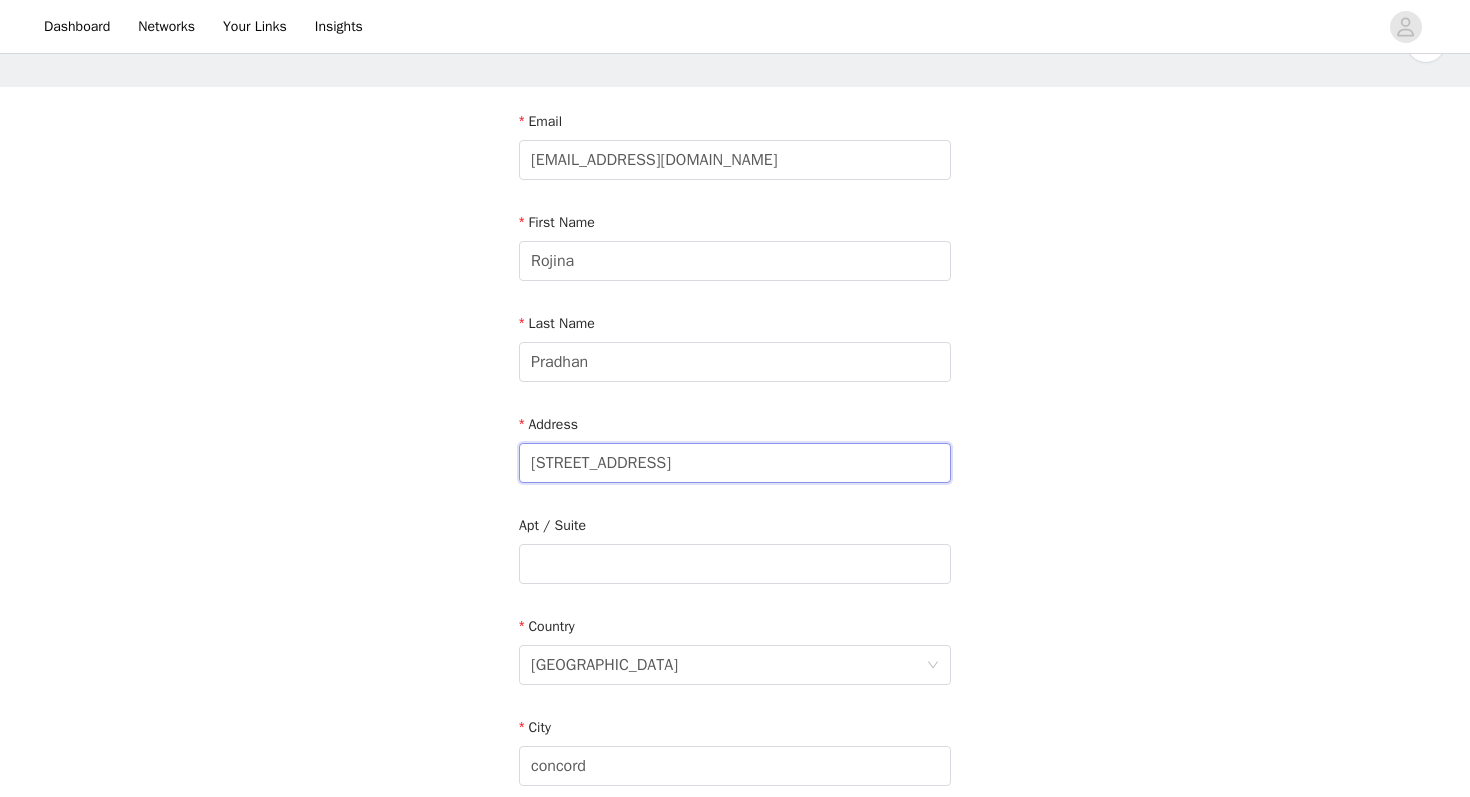 type on "8" 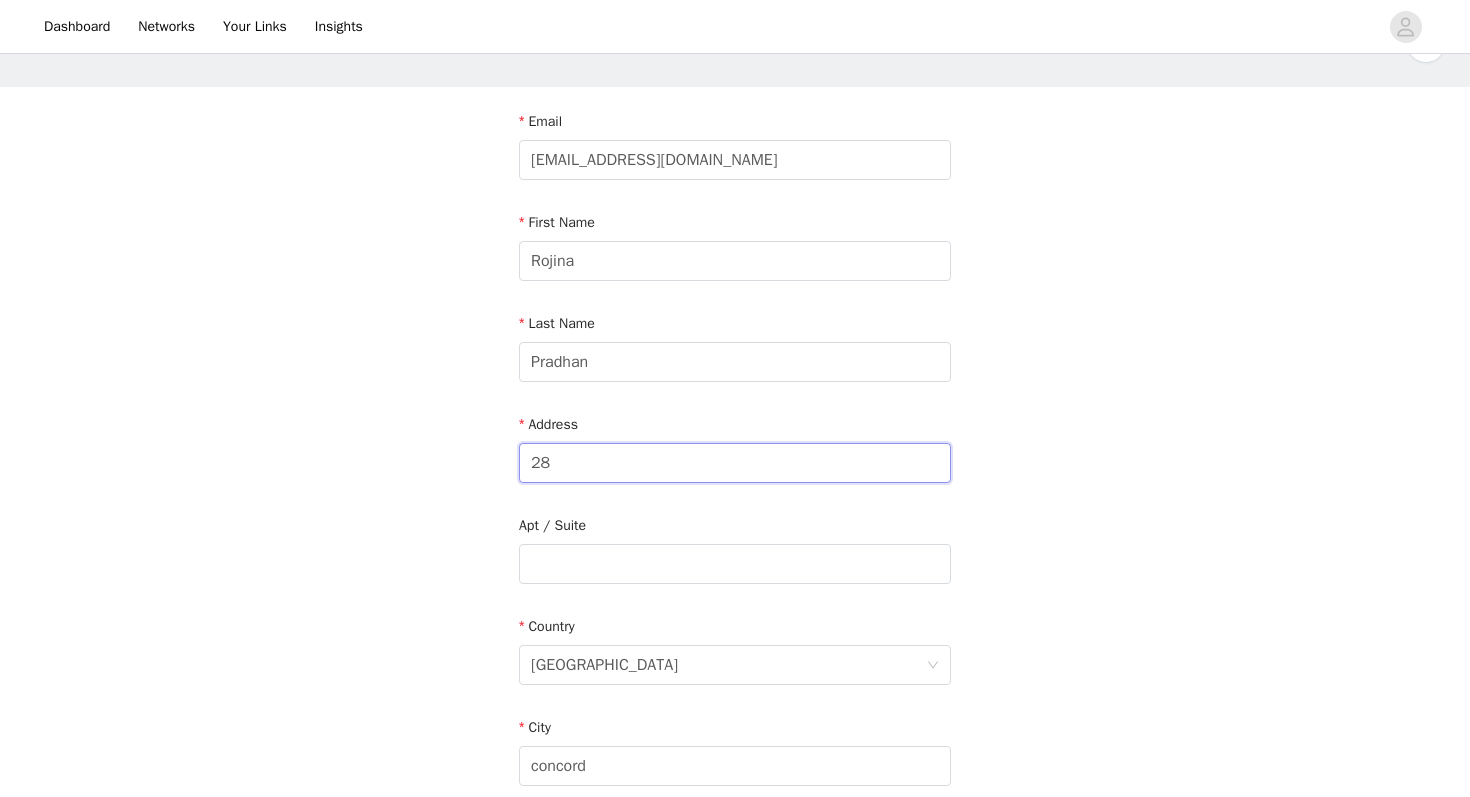 type on "[STREET_ADDRESS][PERSON_NAME]" 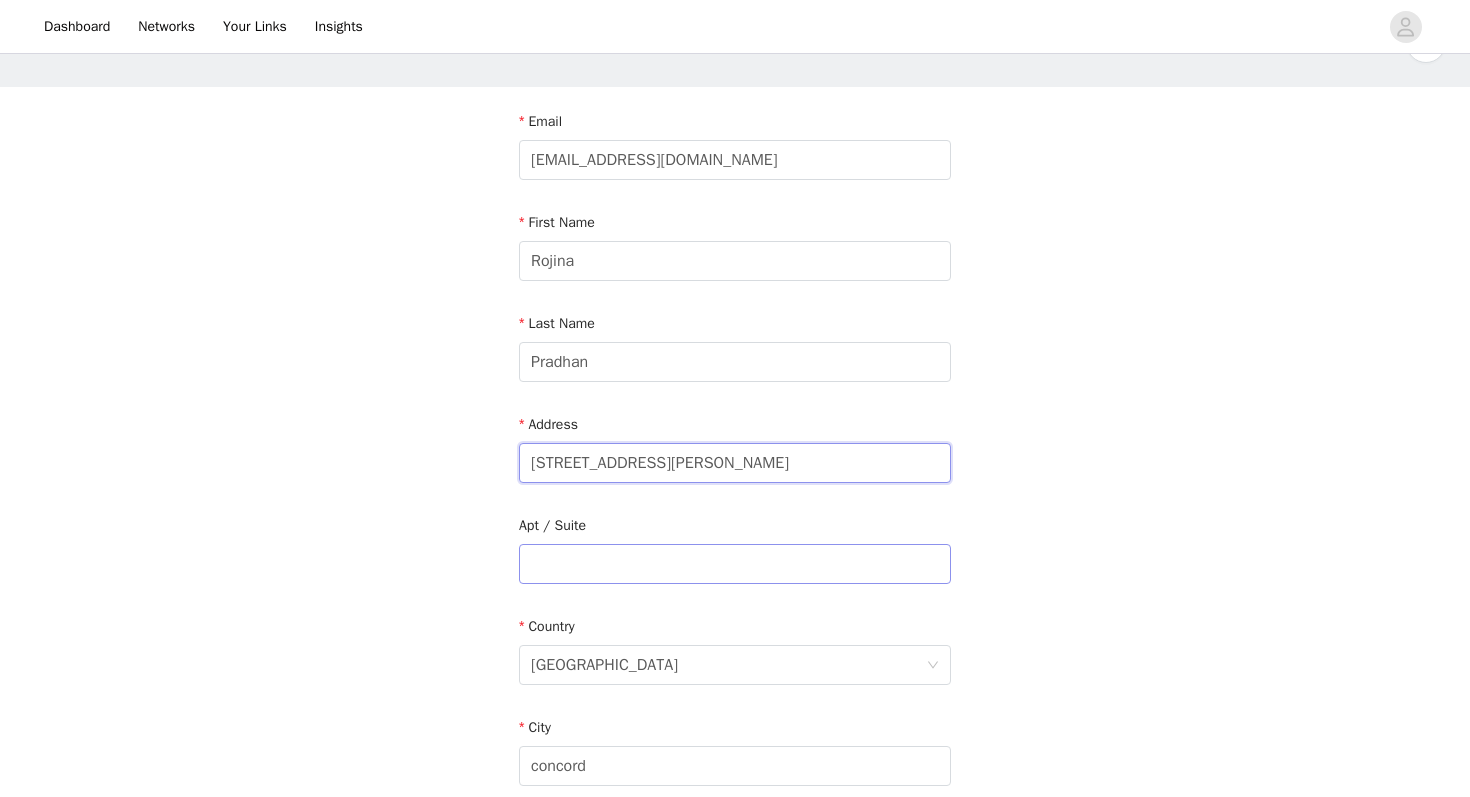 scroll, scrollTop: 120, scrollLeft: 0, axis: vertical 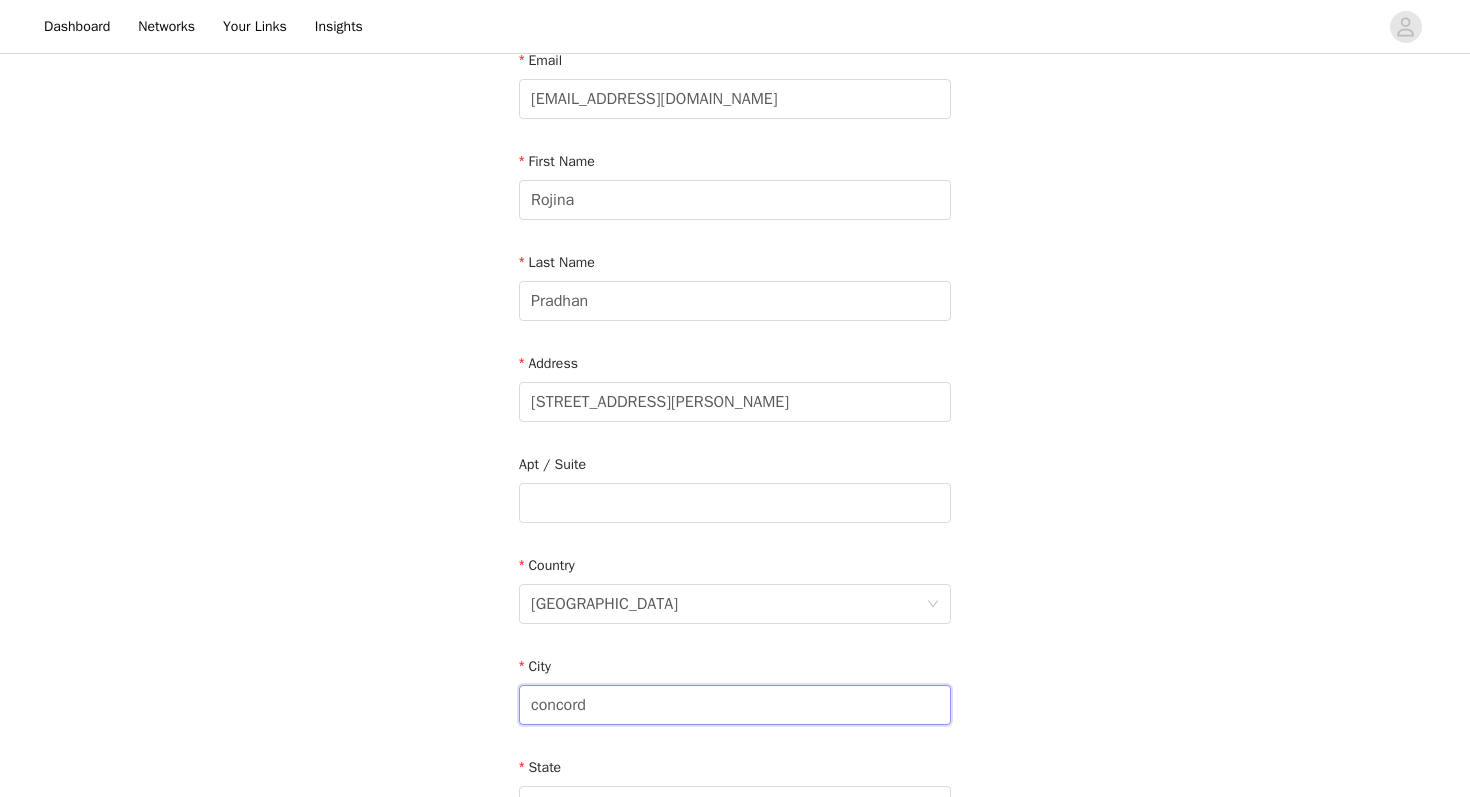 click on "concord" at bounding box center [735, 705] 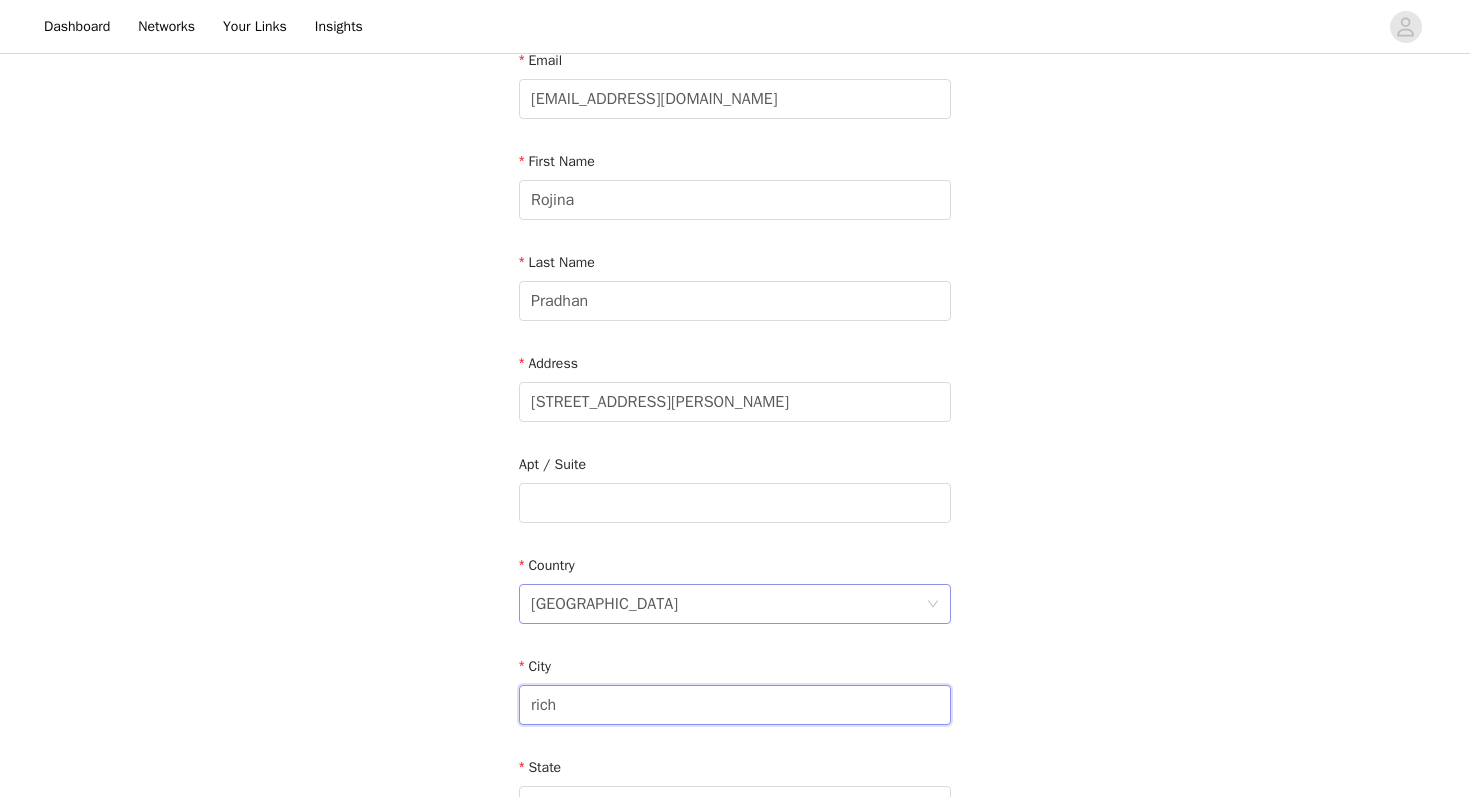 type on "[GEOGRAPHIC_DATA]" 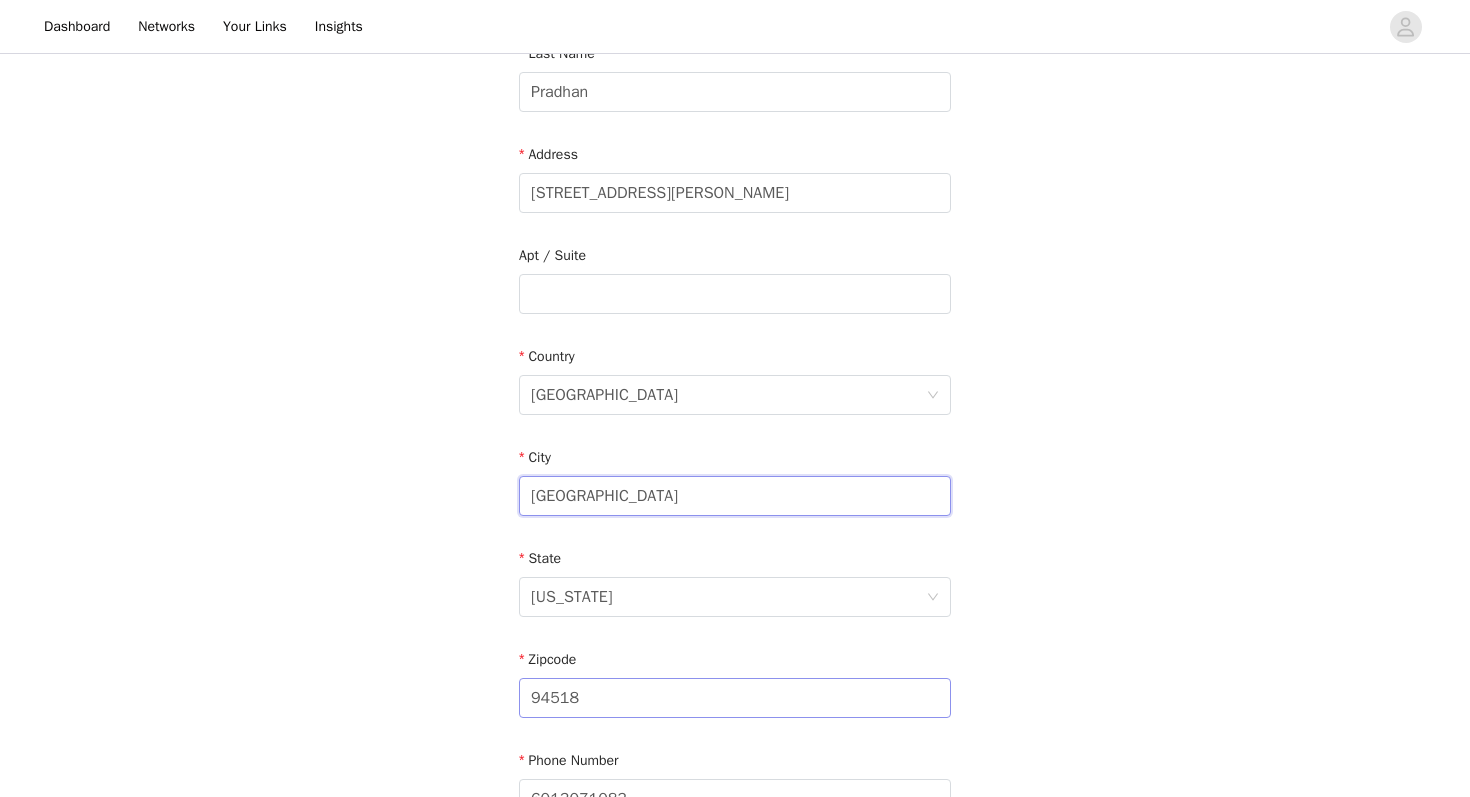scroll, scrollTop: 444, scrollLeft: 0, axis: vertical 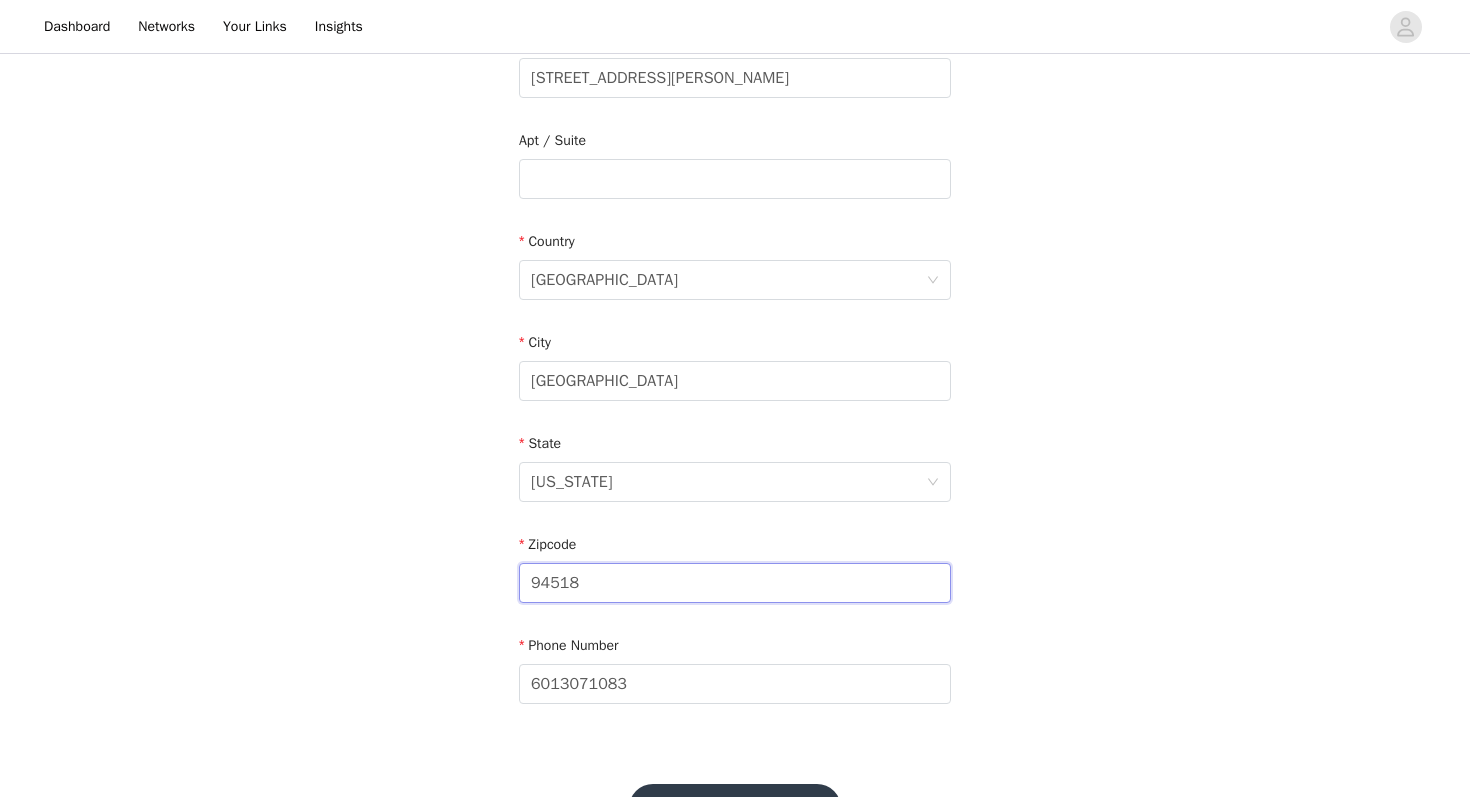 click on "94518" at bounding box center (735, 583) 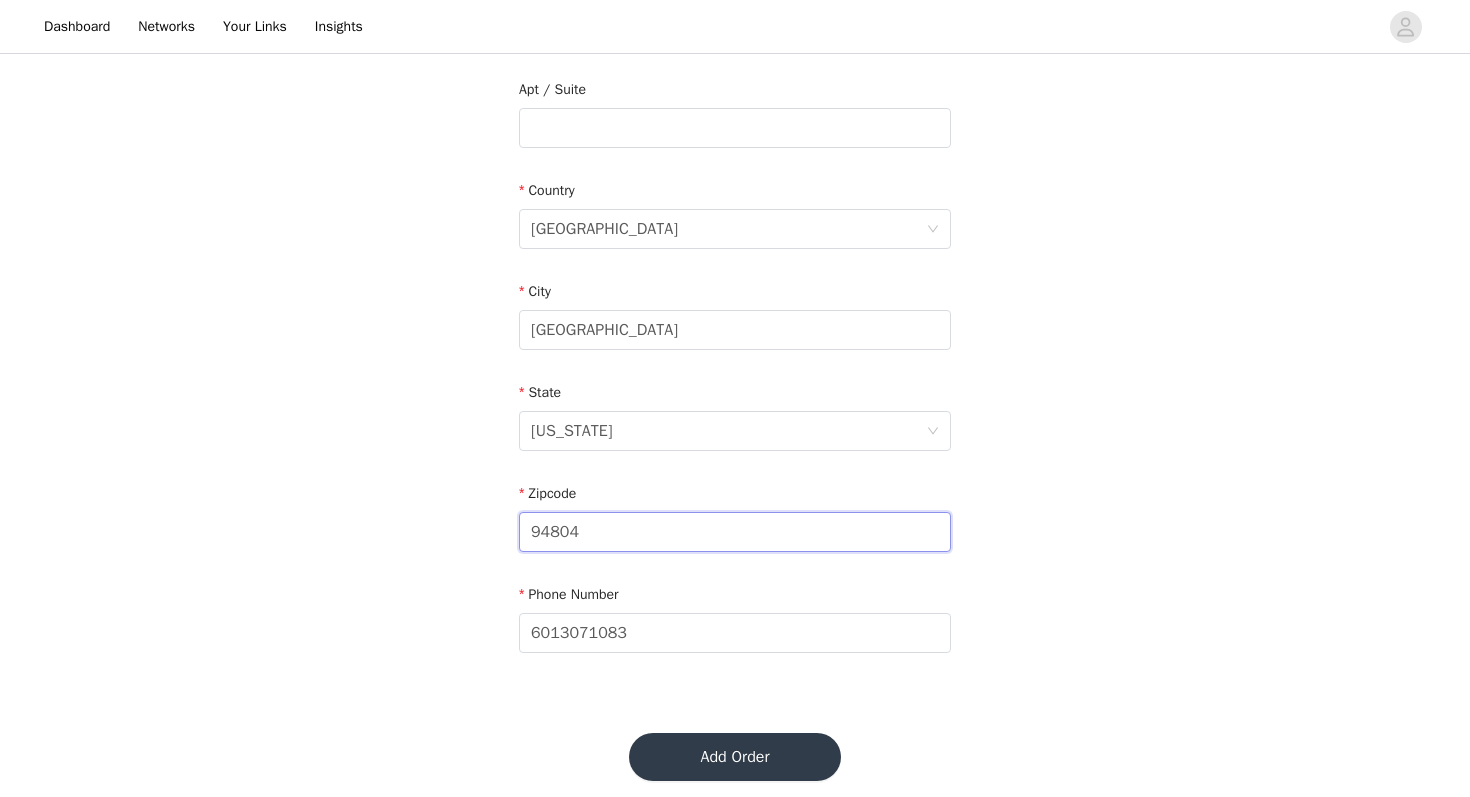 scroll, scrollTop: 503, scrollLeft: 0, axis: vertical 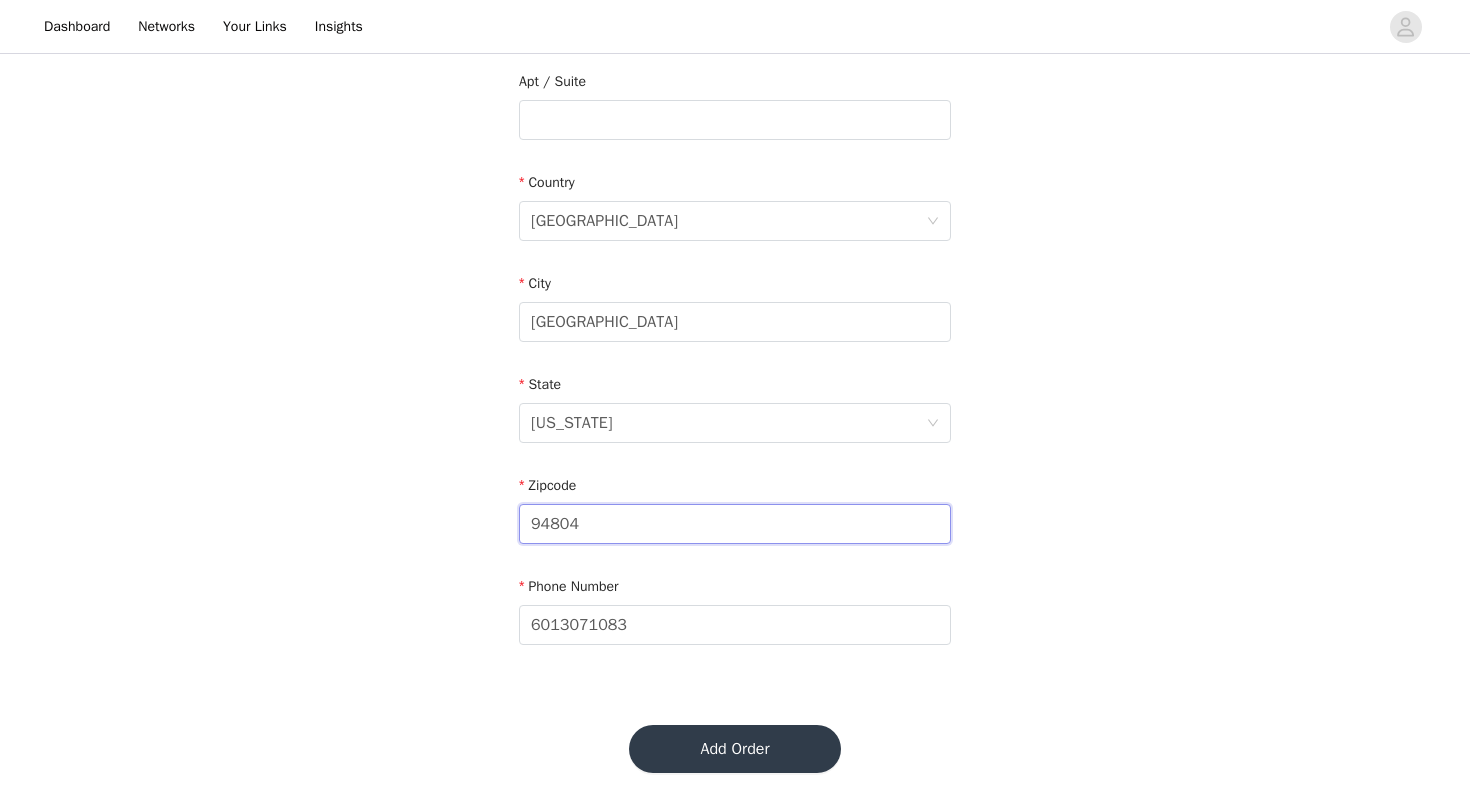 type on "94804" 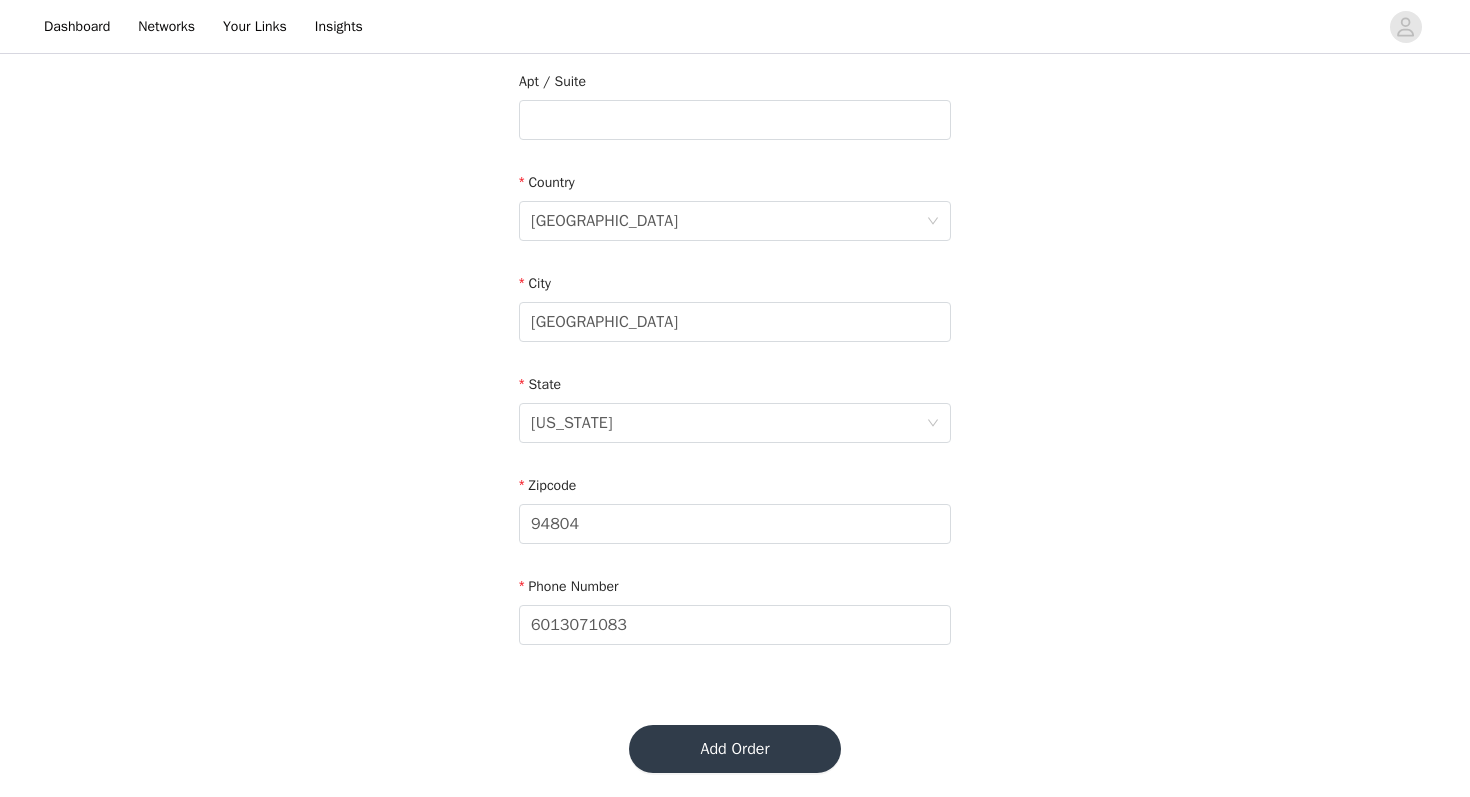 click on "Add Order" at bounding box center (735, 749) 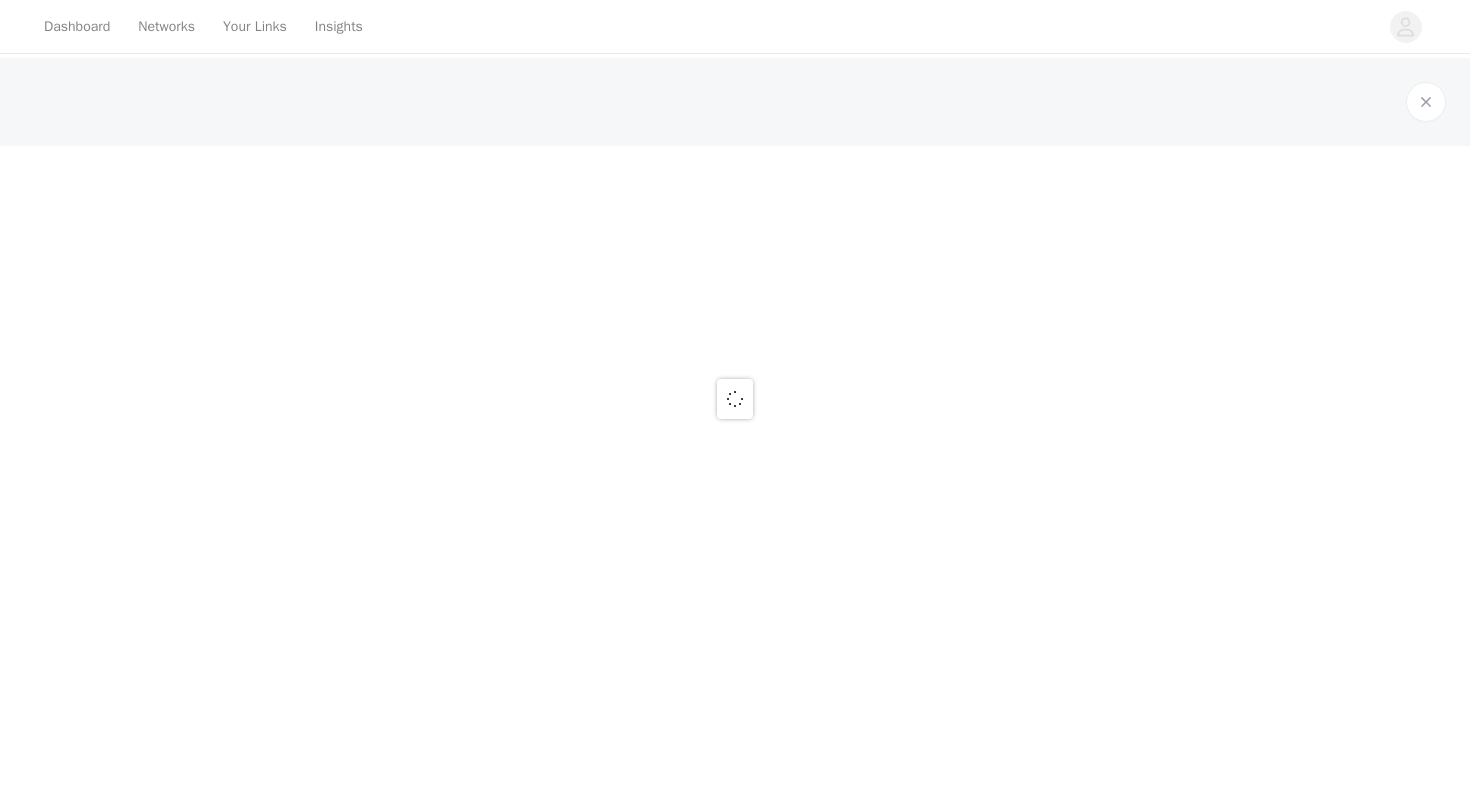 scroll, scrollTop: 0, scrollLeft: 0, axis: both 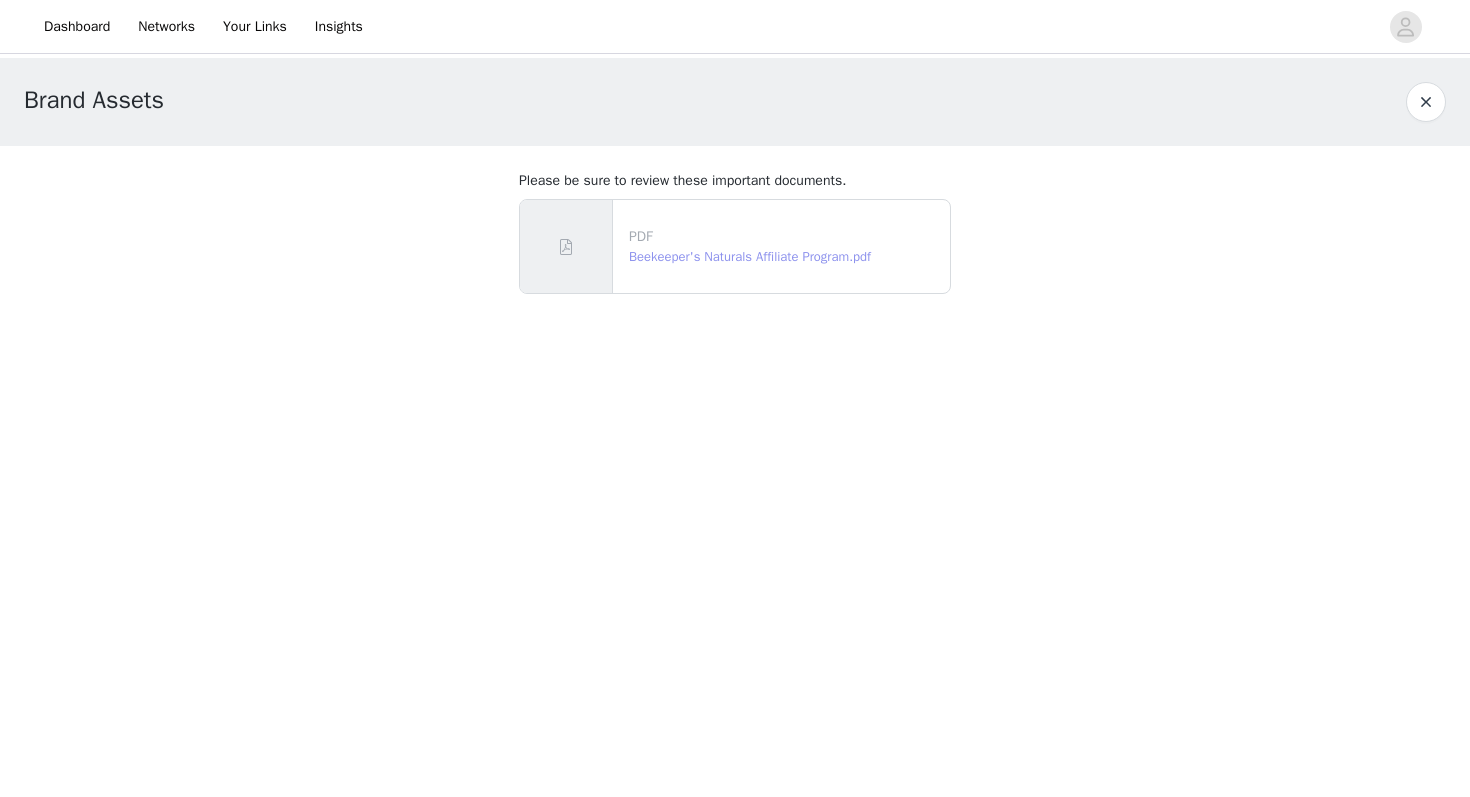 click on "Beekeeper's Naturals Affiliate Program.pdf" at bounding box center [750, 256] 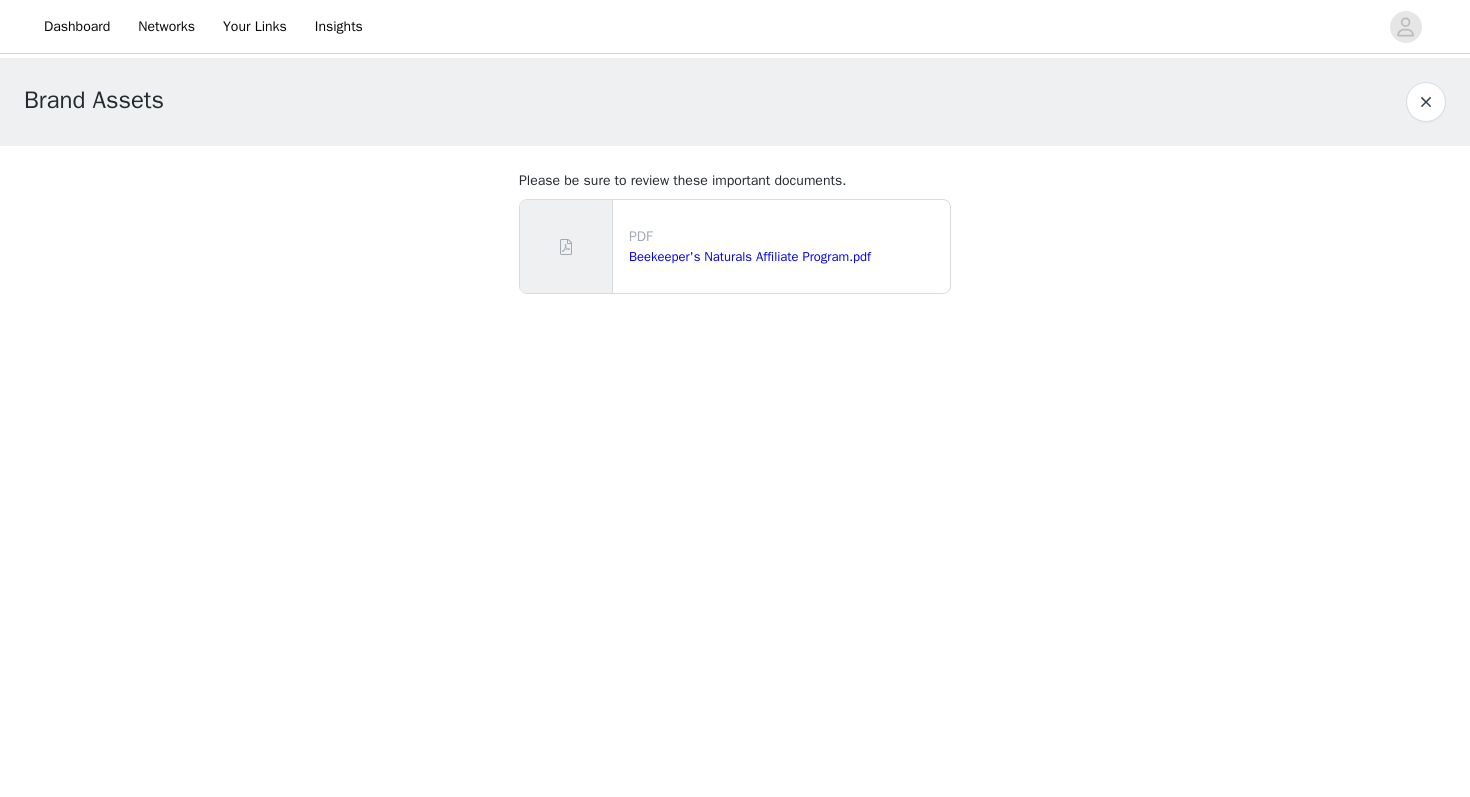click at bounding box center (1426, 102) 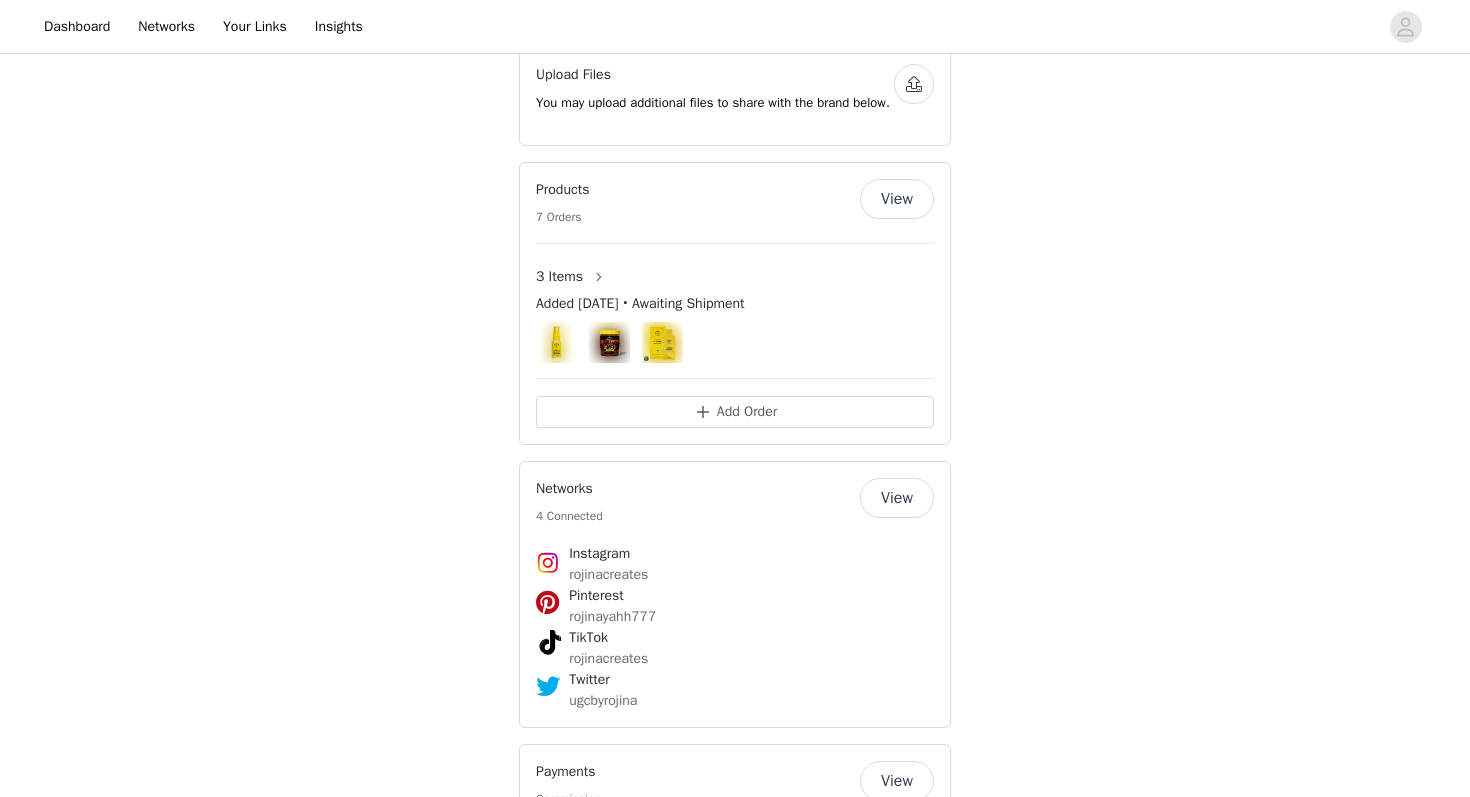 scroll, scrollTop: 1651, scrollLeft: 0, axis: vertical 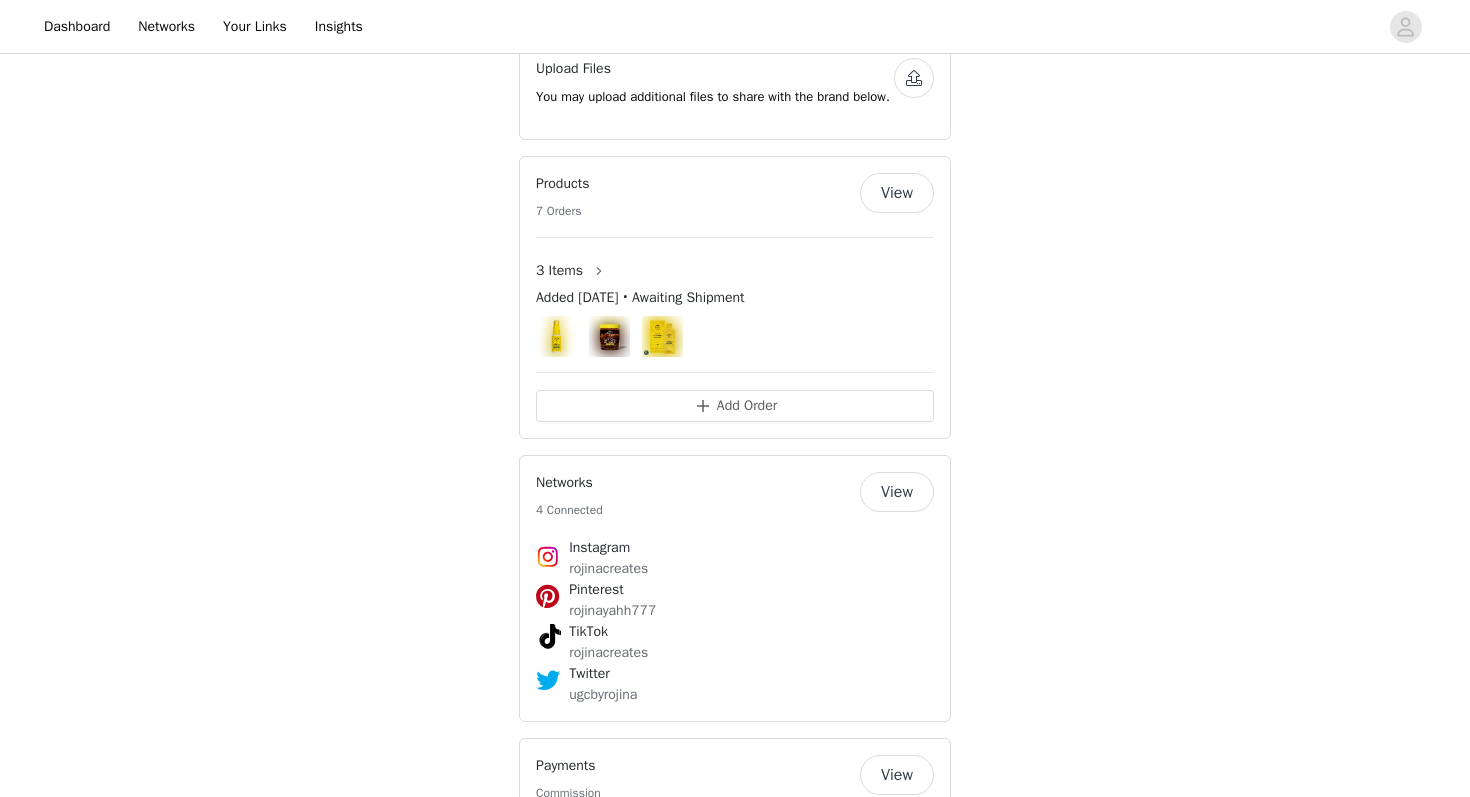 click on "3 Items" at bounding box center (559, 270) 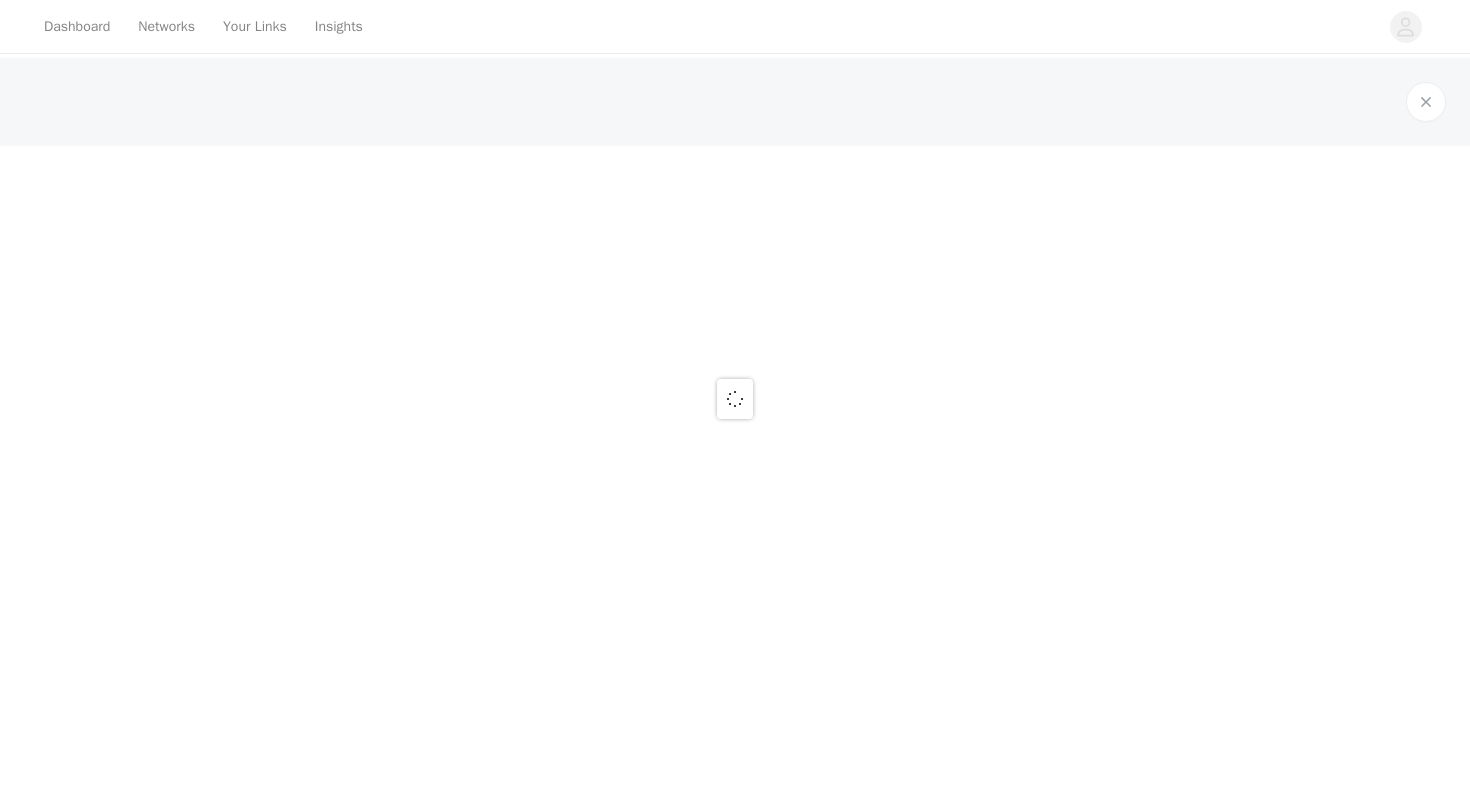 scroll, scrollTop: 0, scrollLeft: 0, axis: both 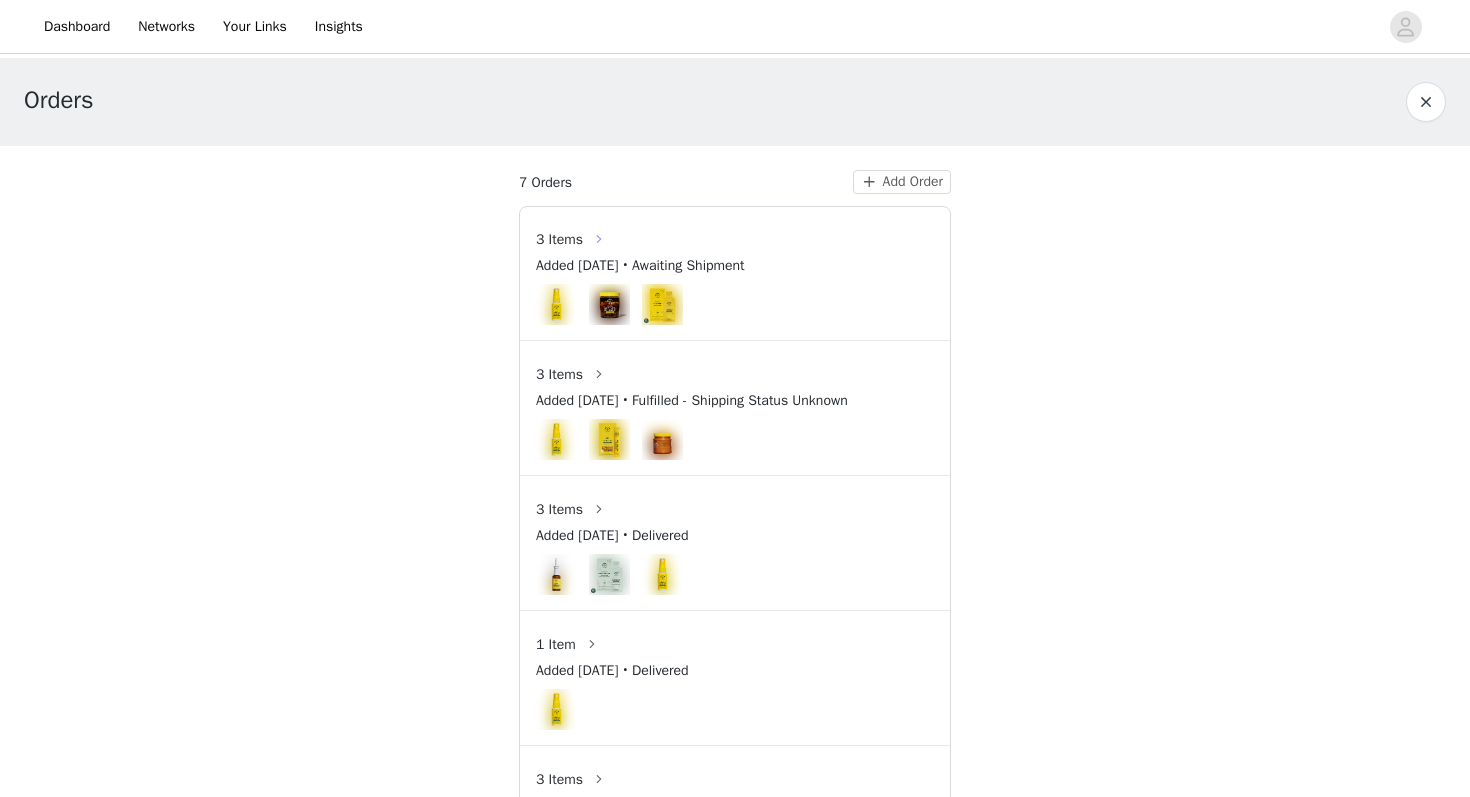 click at bounding box center (599, 239) 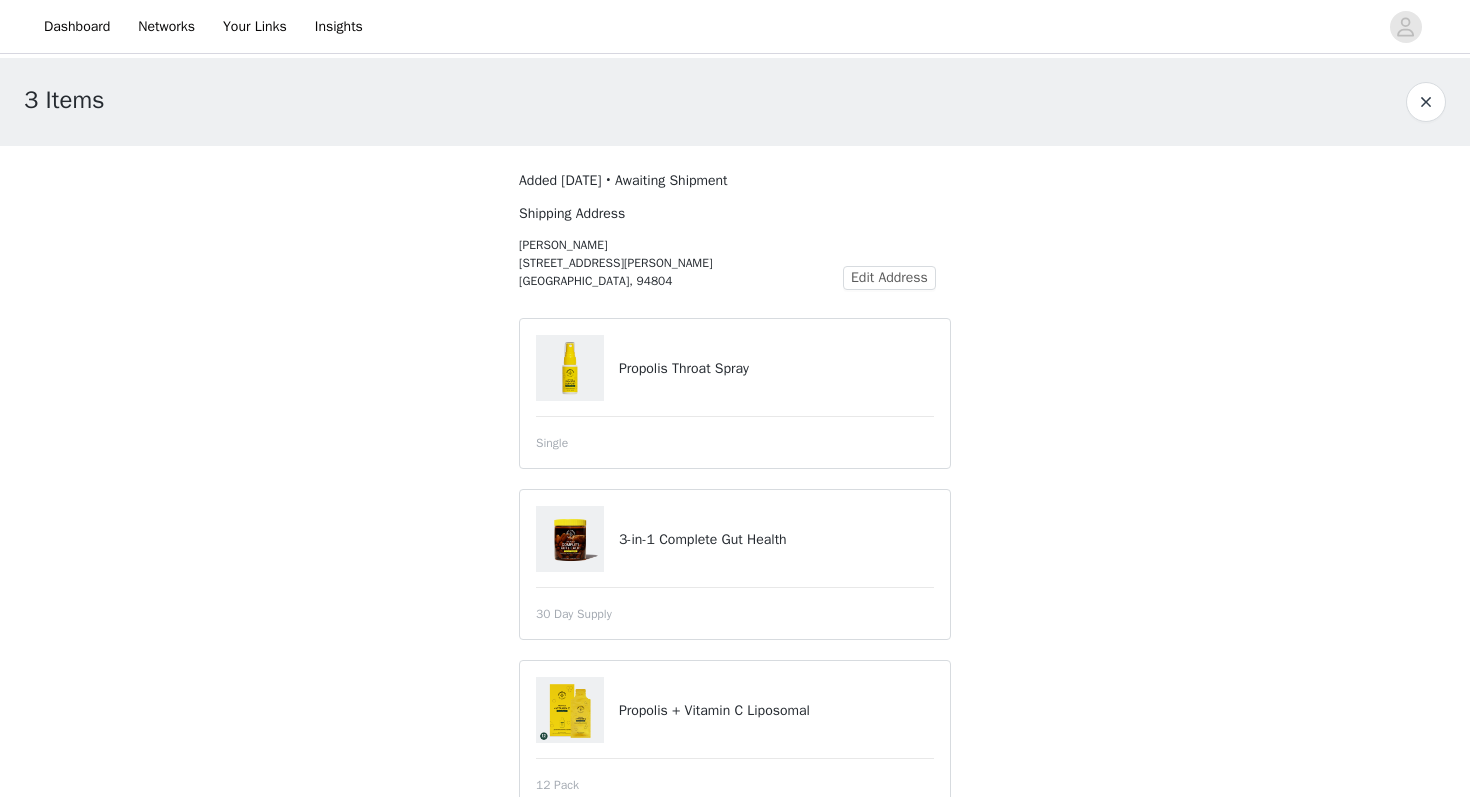scroll, scrollTop: 58, scrollLeft: 0, axis: vertical 